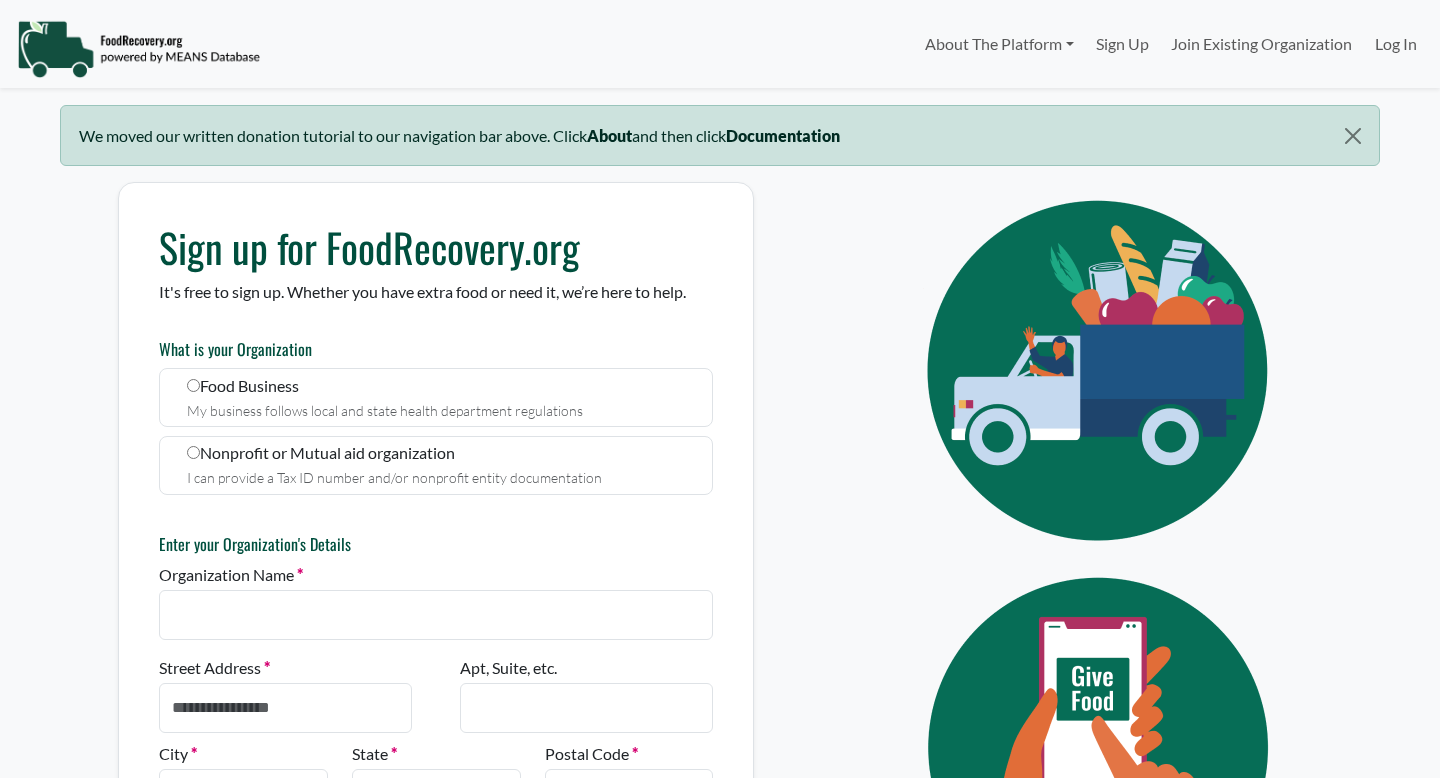 scroll, scrollTop: 0, scrollLeft: 0, axis: both 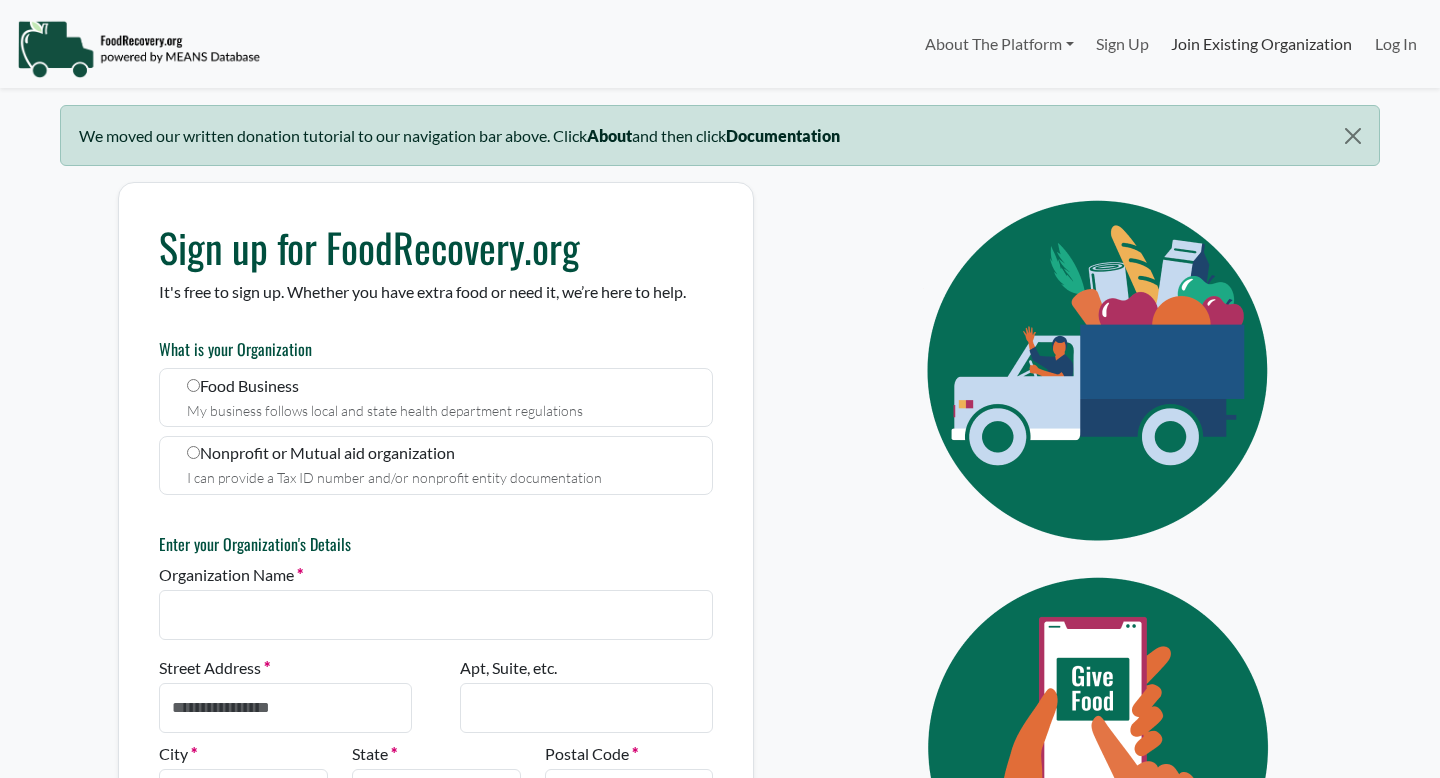 select 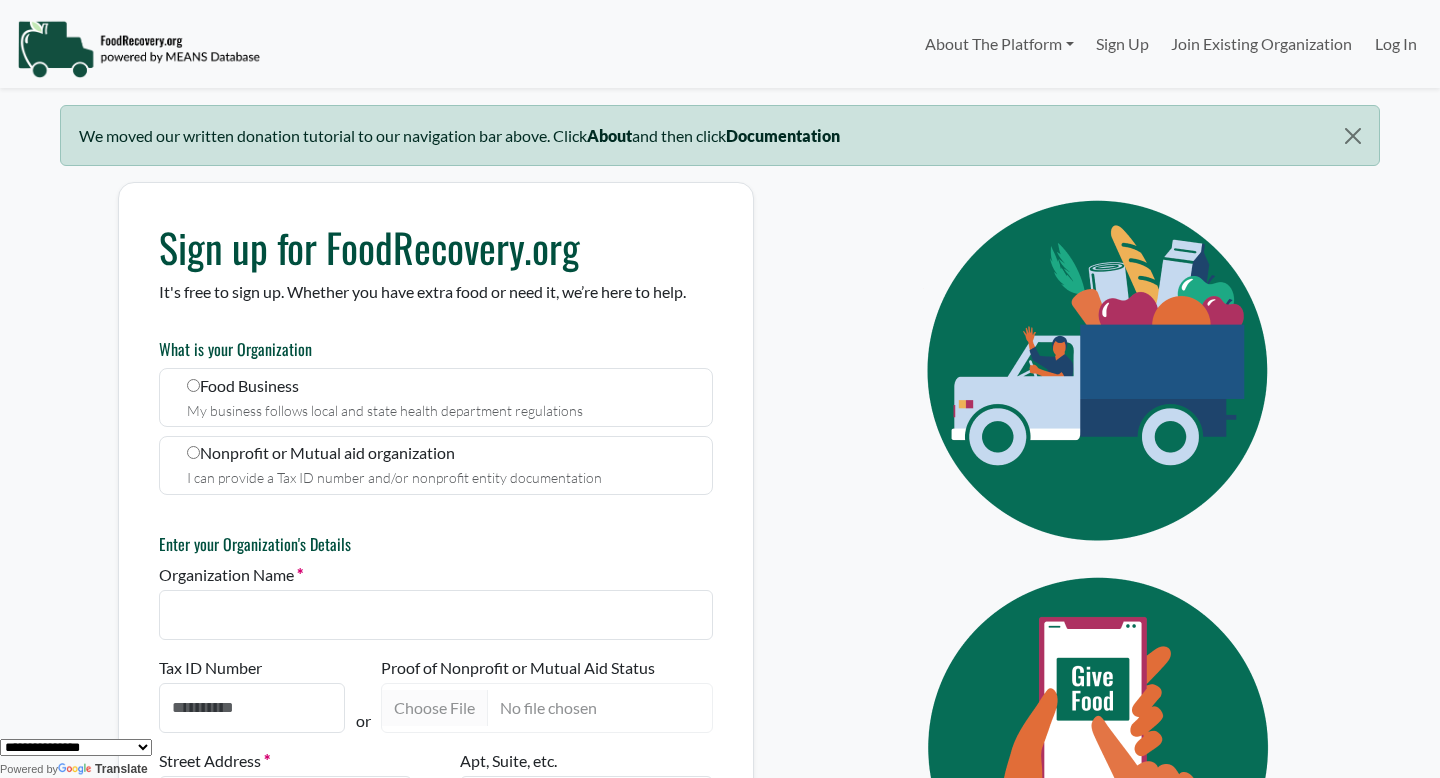 scroll, scrollTop: 170, scrollLeft: 0, axis: vertical 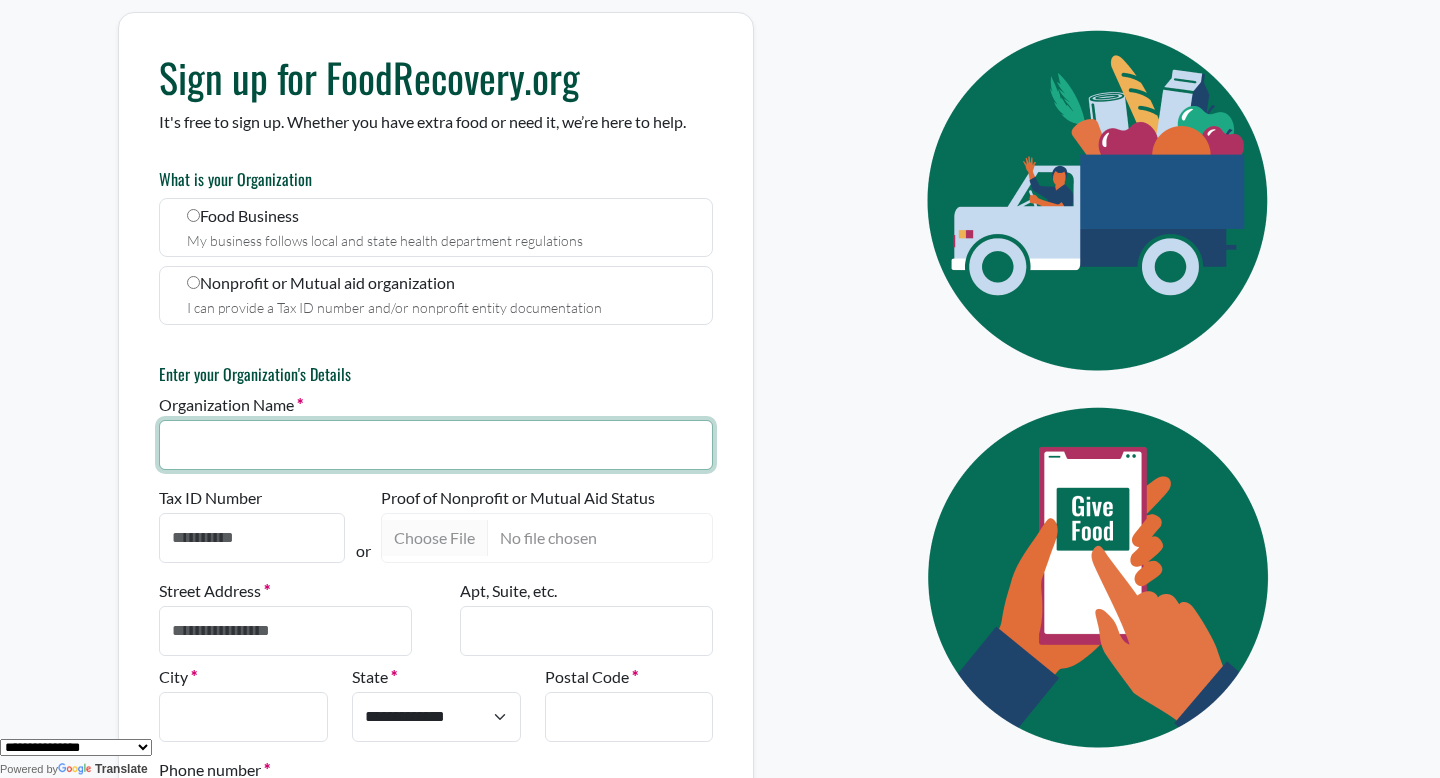 click on "Organization Name" at bounding box center (436, 445) 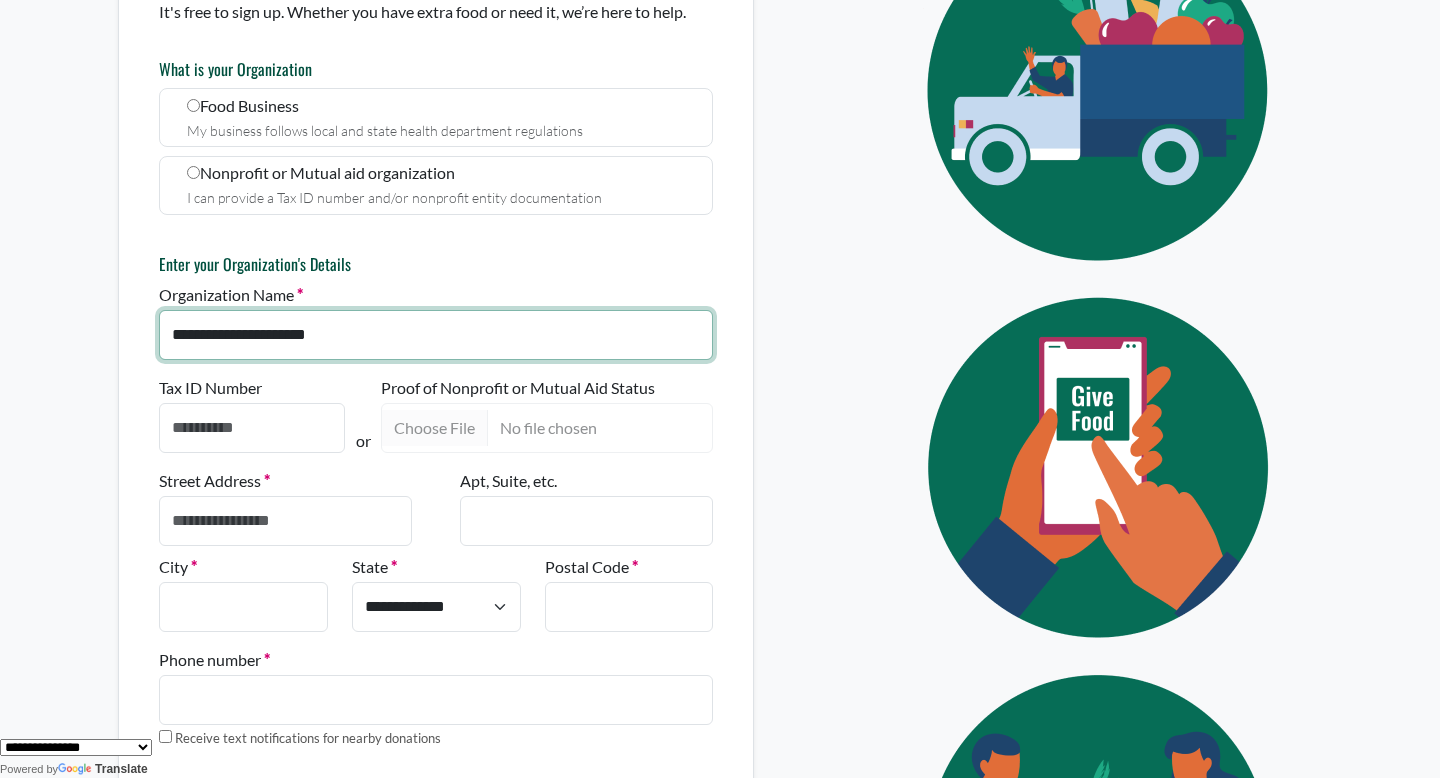 scroll, scrollTop: 300, scrollLeft: 0, axis: vertical 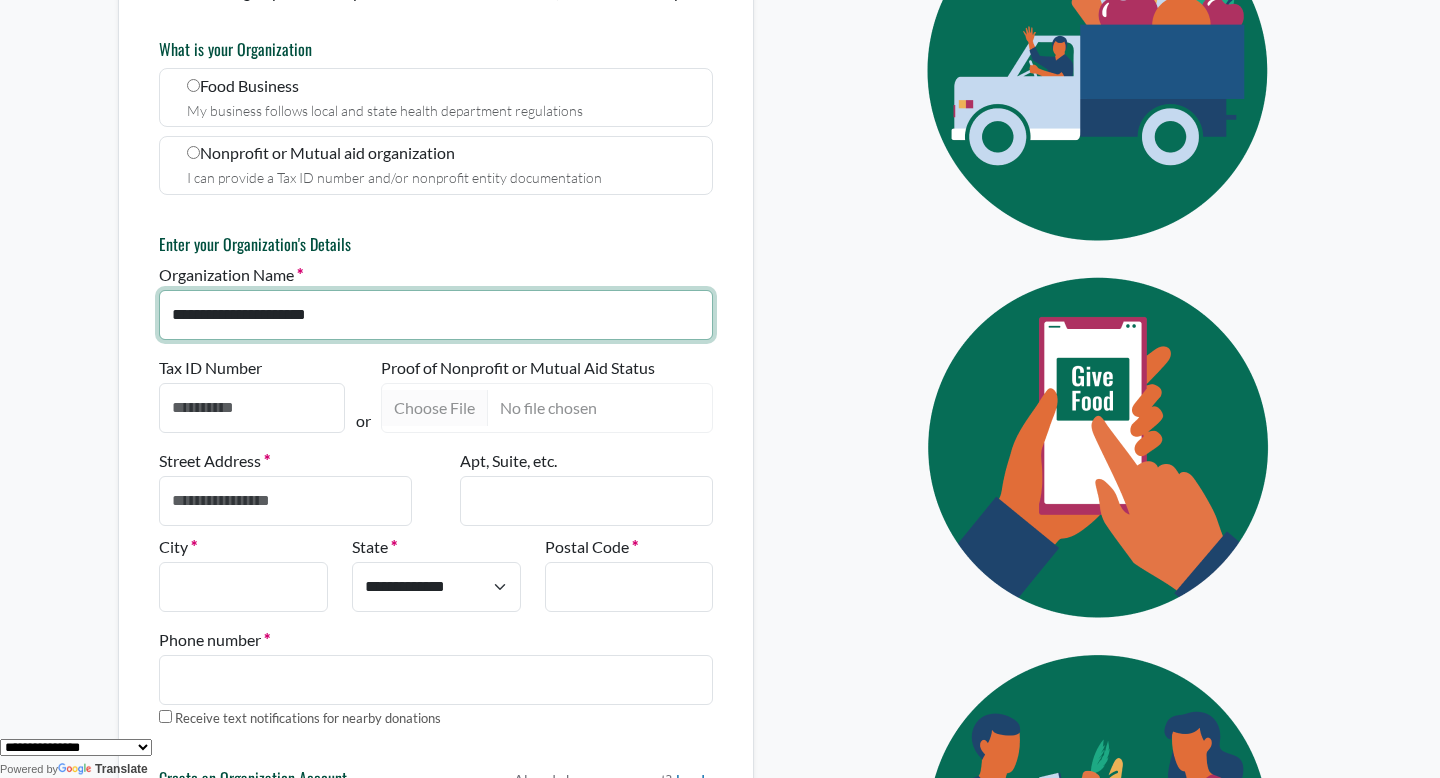 type on "**********" 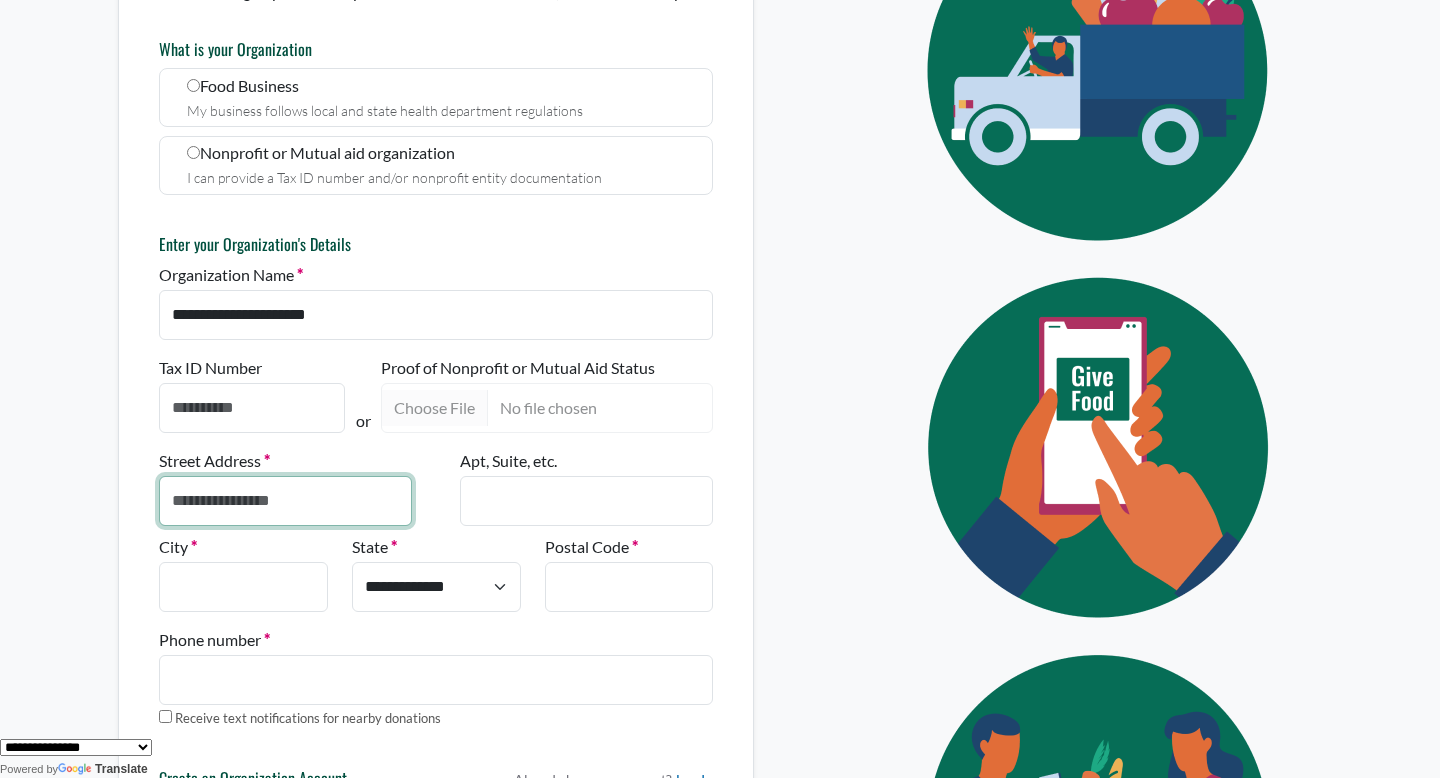click on "Street Address" at bounding box center (285, 501) 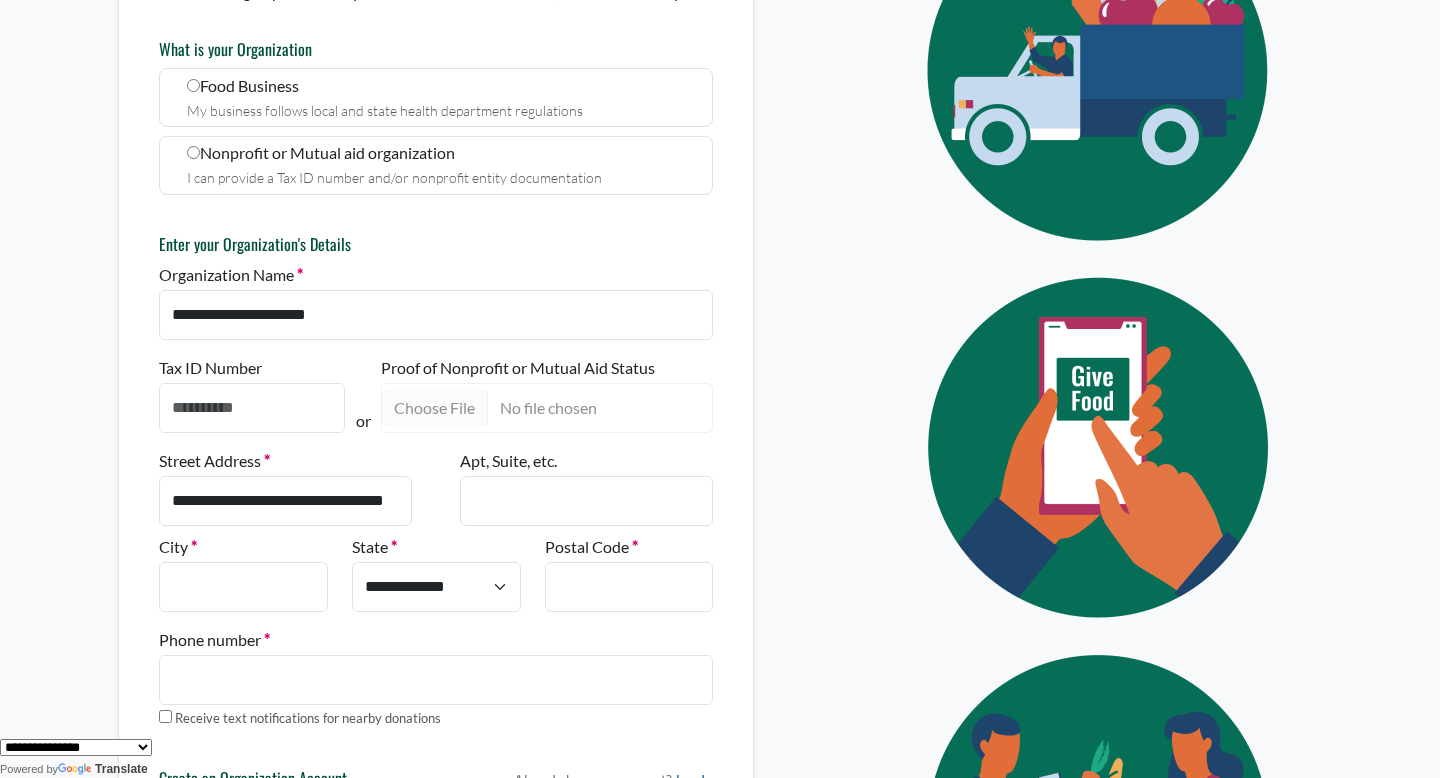 type on "**********" 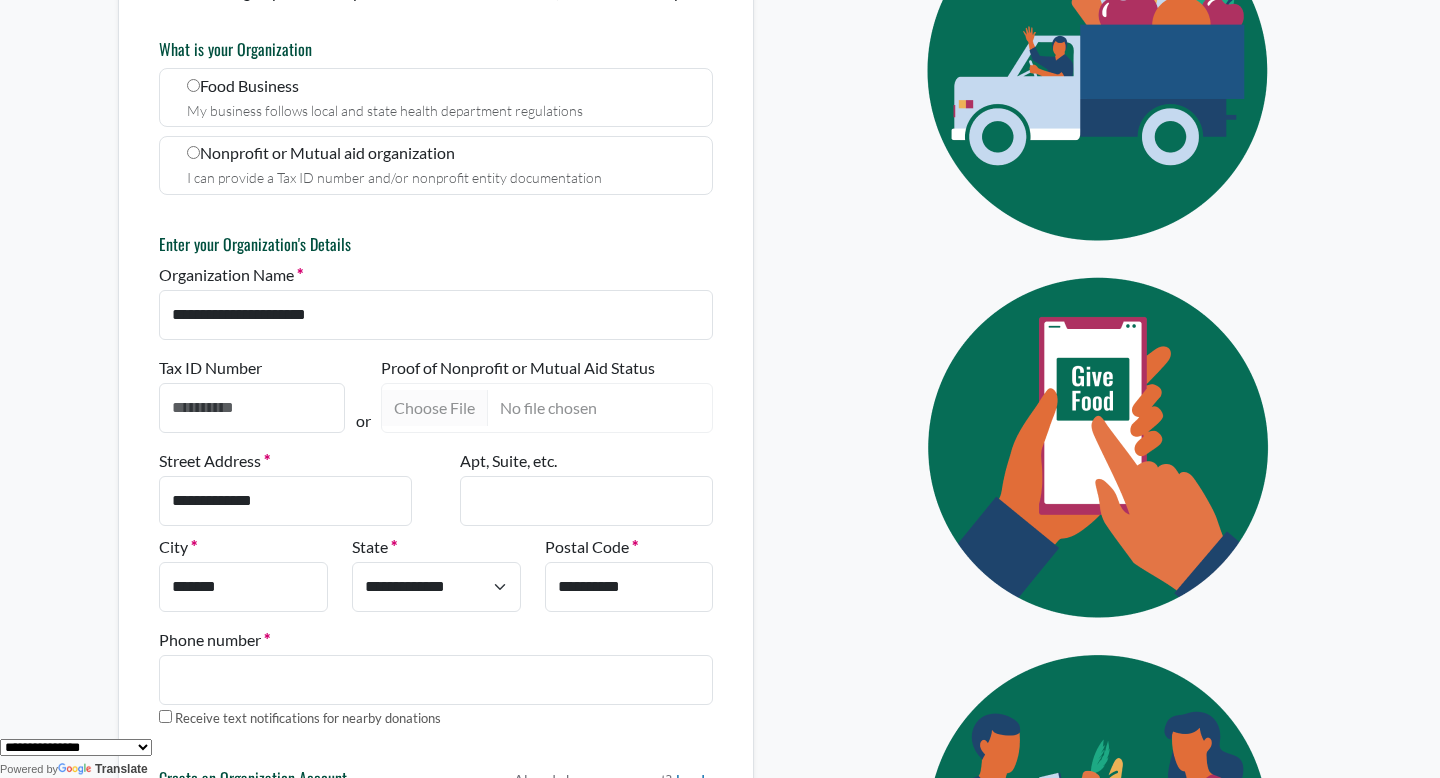 select on "**" 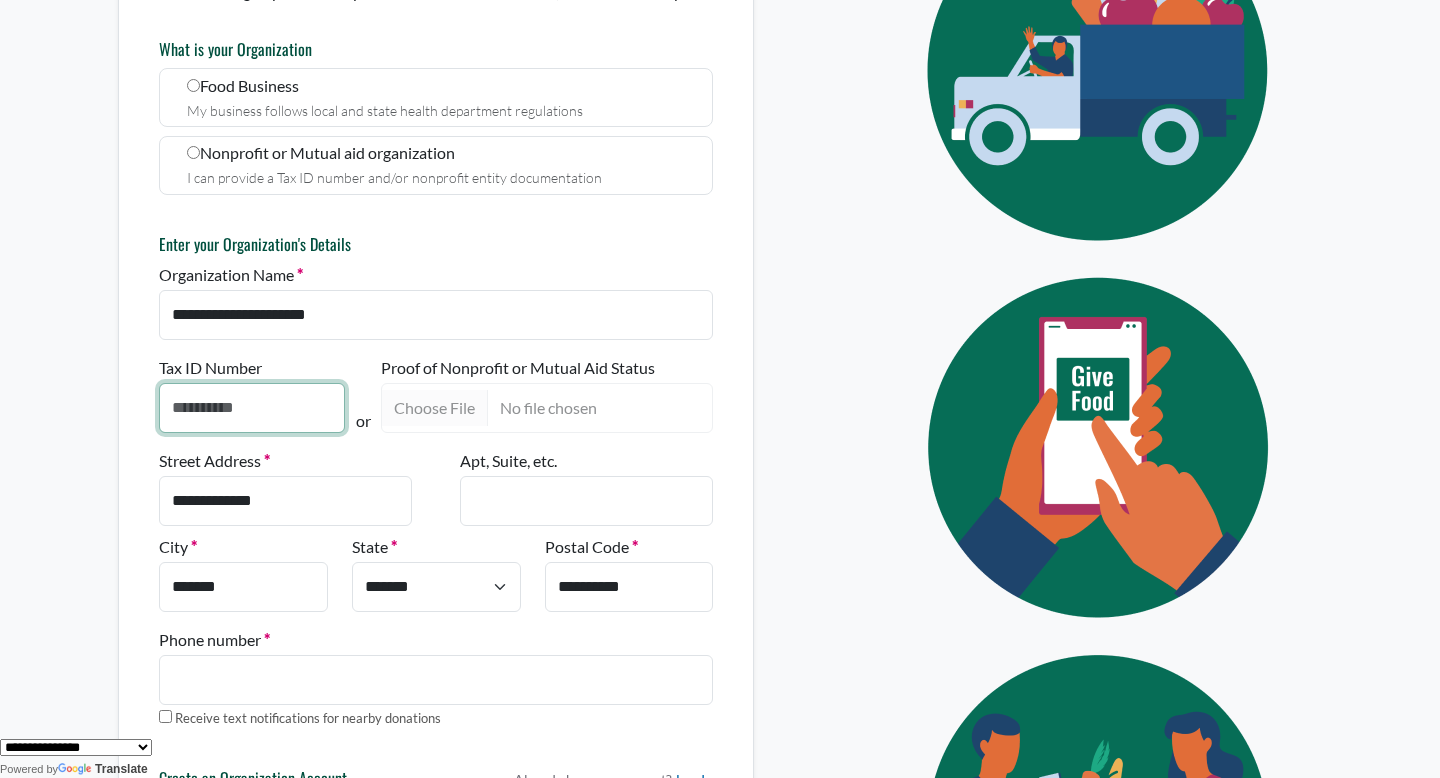 click on "Tax ID Number" at bounding box center (252, 408) 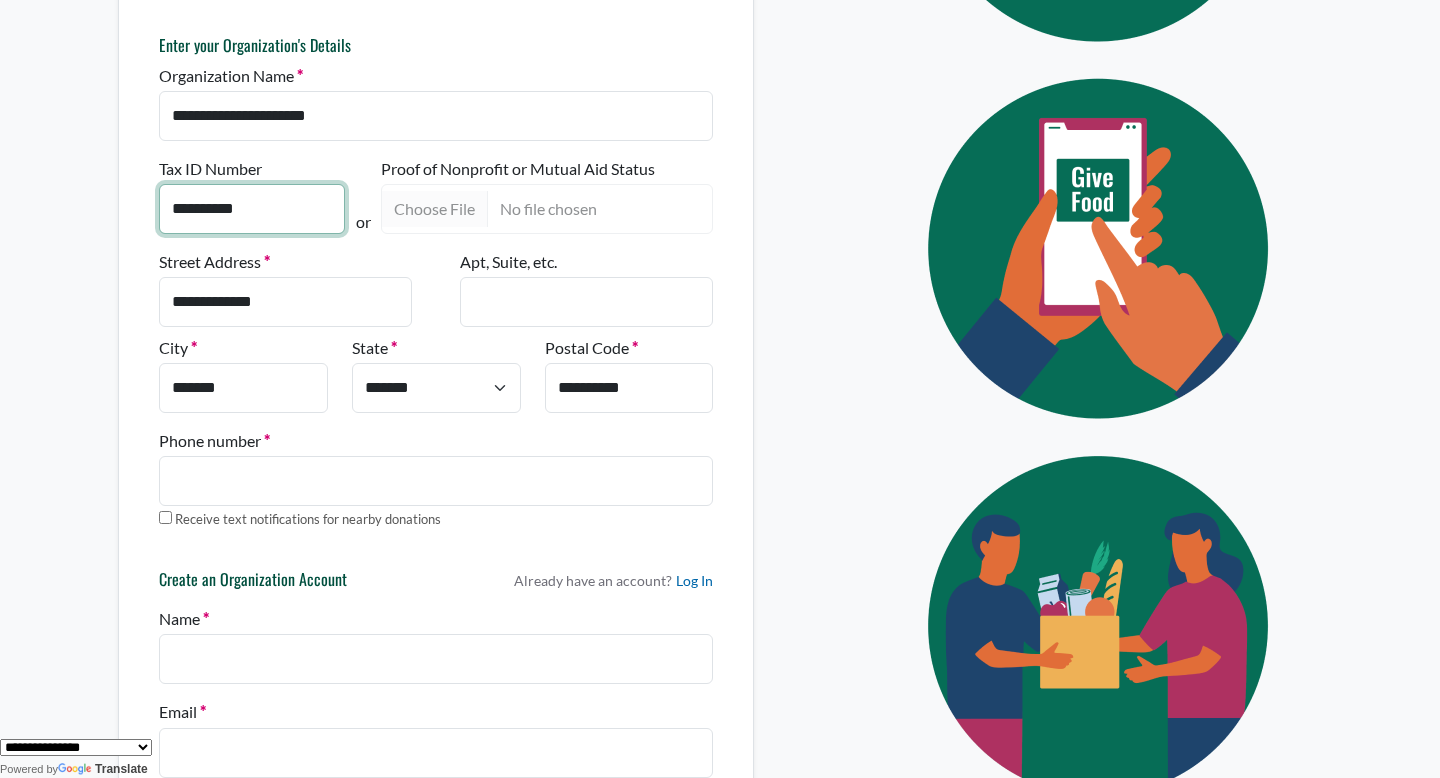 scroll, scrollTop: 508, scrollLeft: 0, axis: vertical 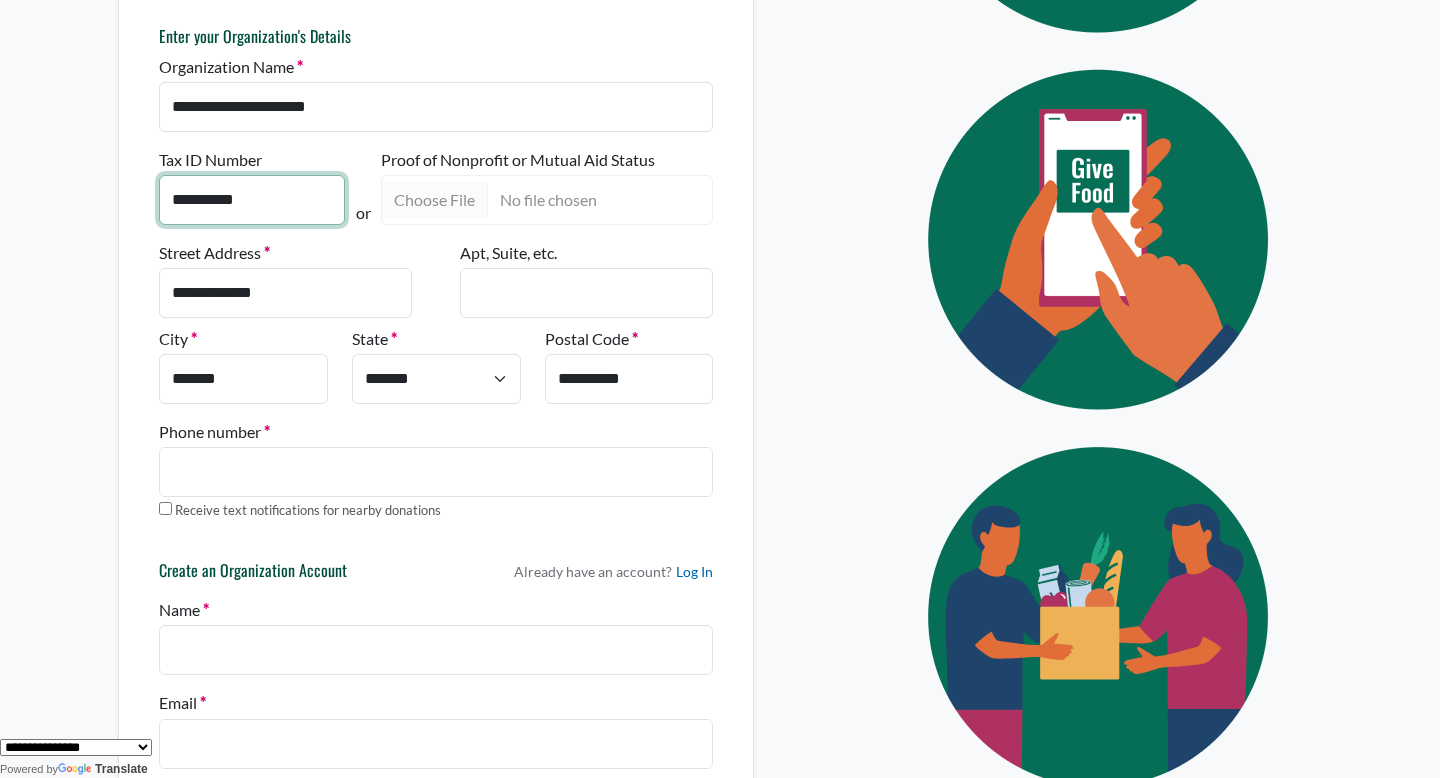 type on "**********" 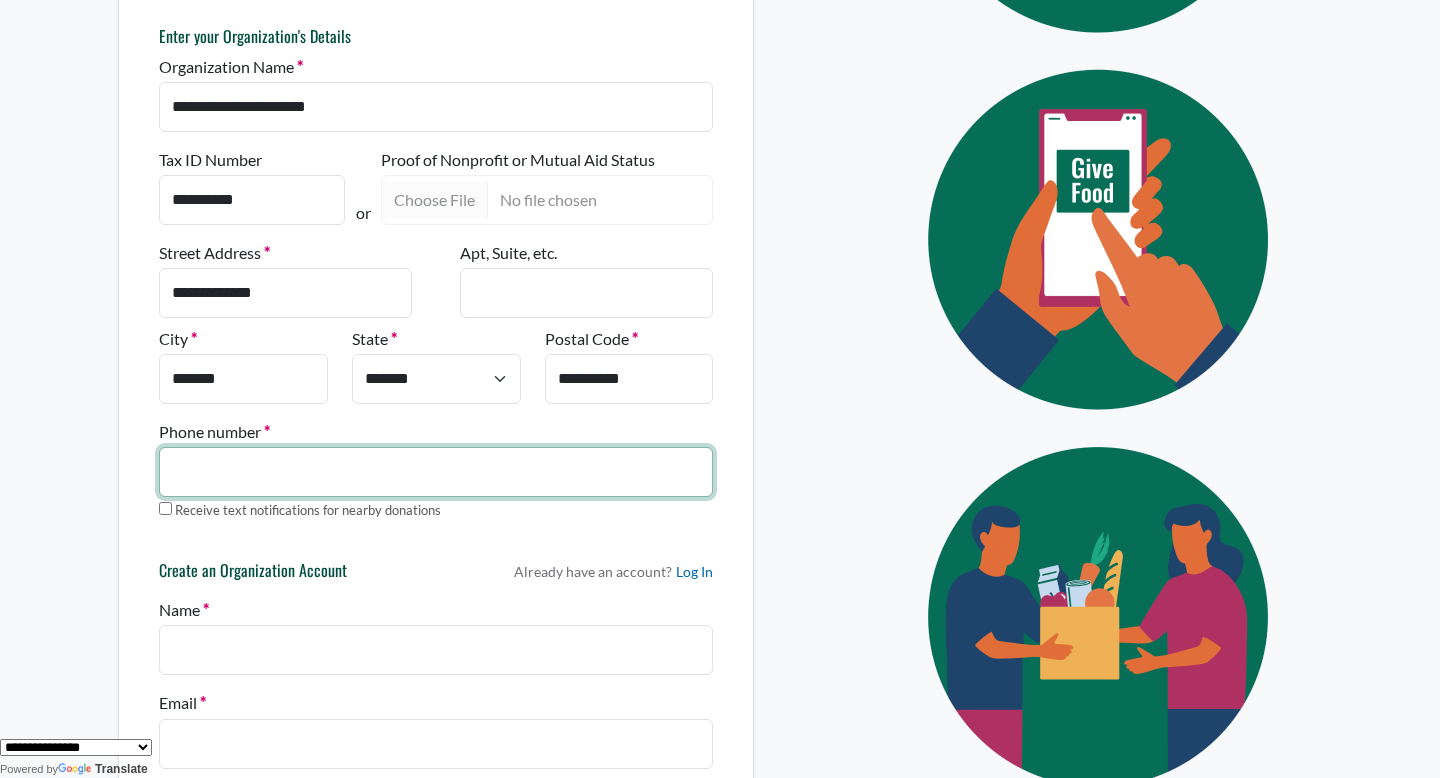 click on "Phone number" at bounding box center [436, 472] 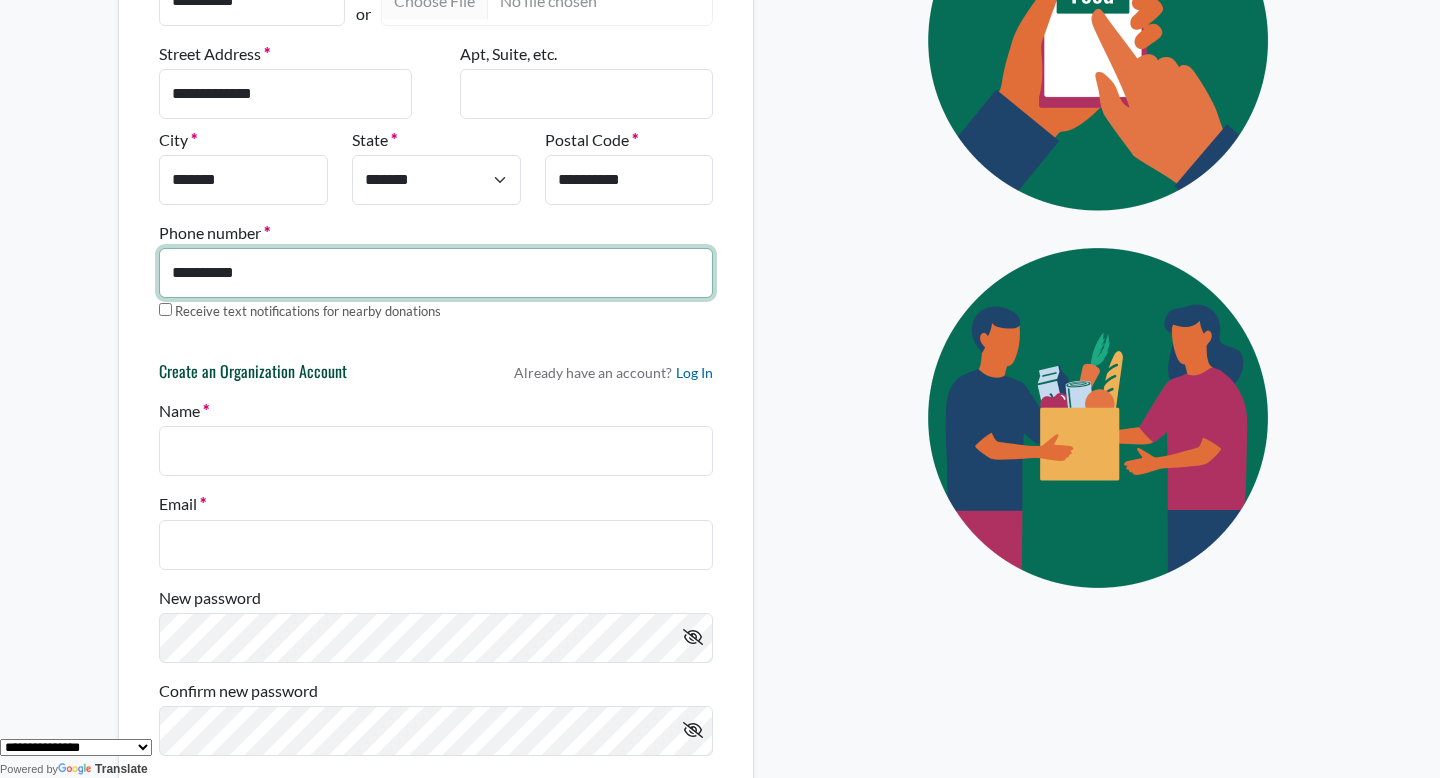 scroll, scrollTop: 736, scrollLeft: 0, axis: vertical 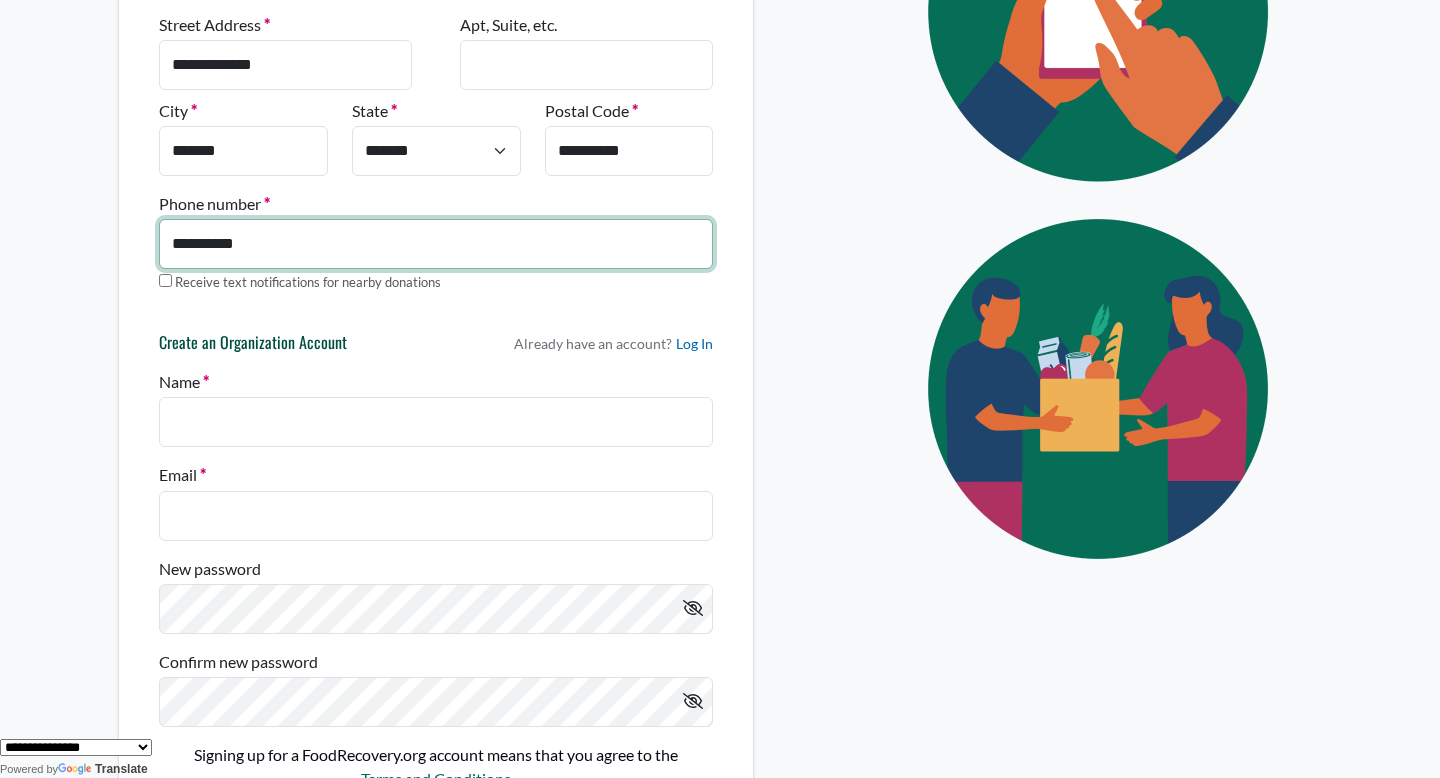 type on "**********" 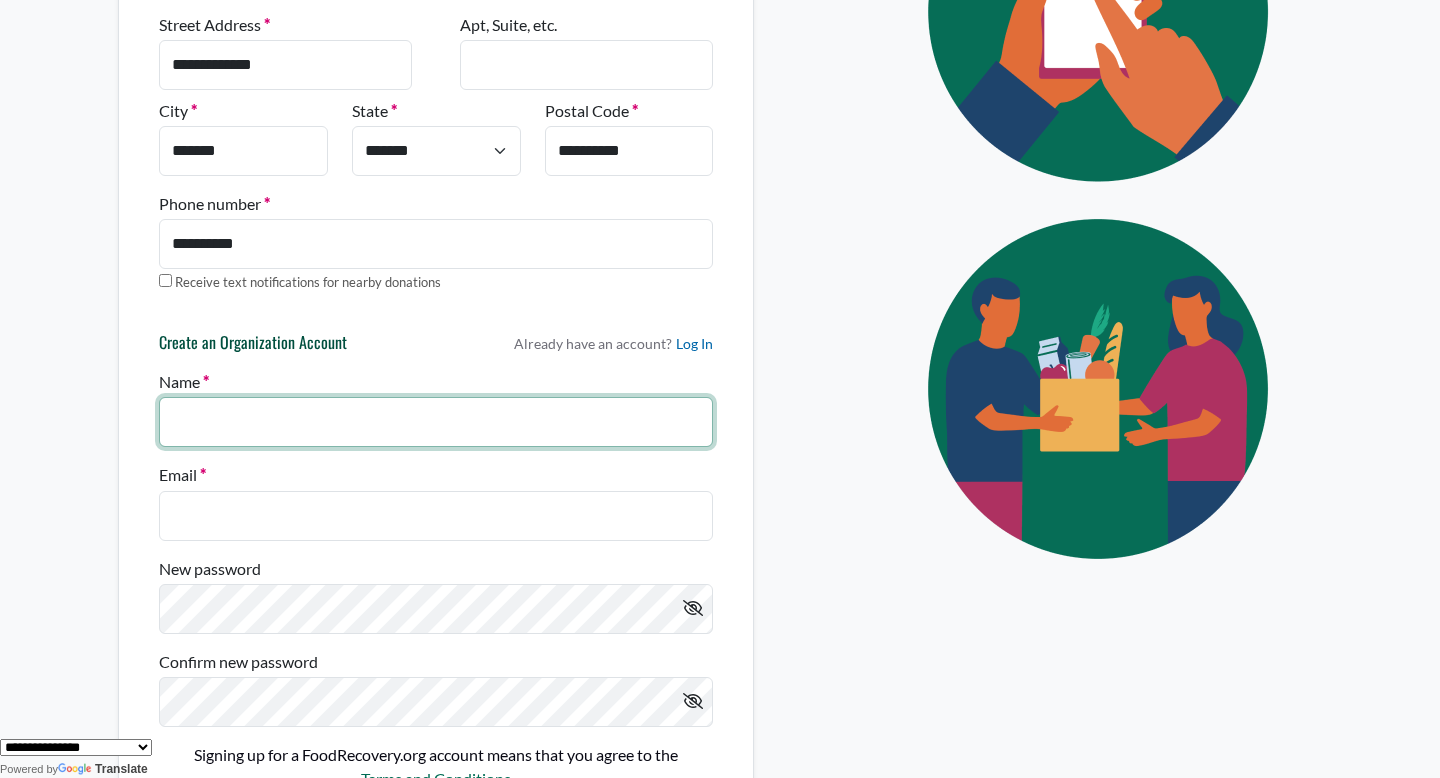 click on "Name" at bounding box center (436, 422) 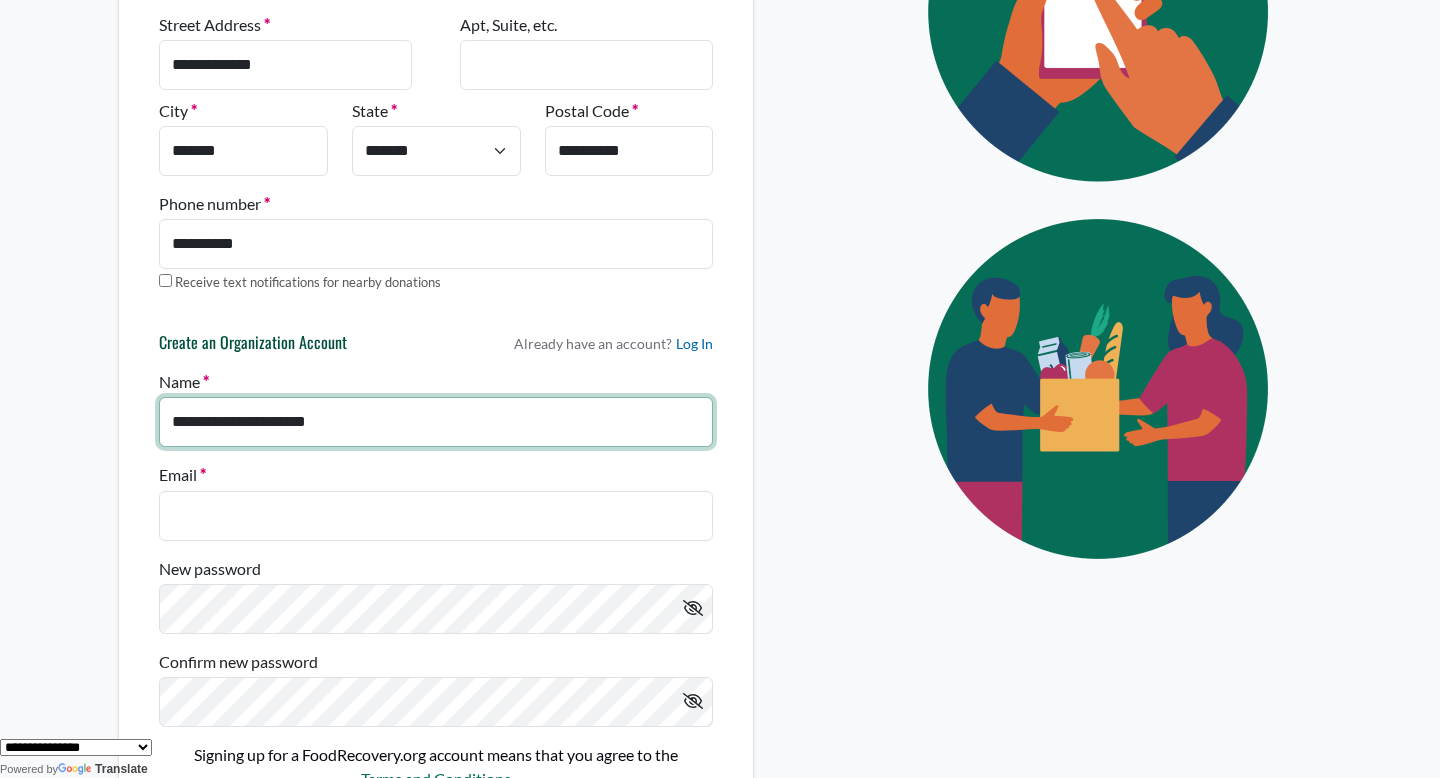 type on "**********" 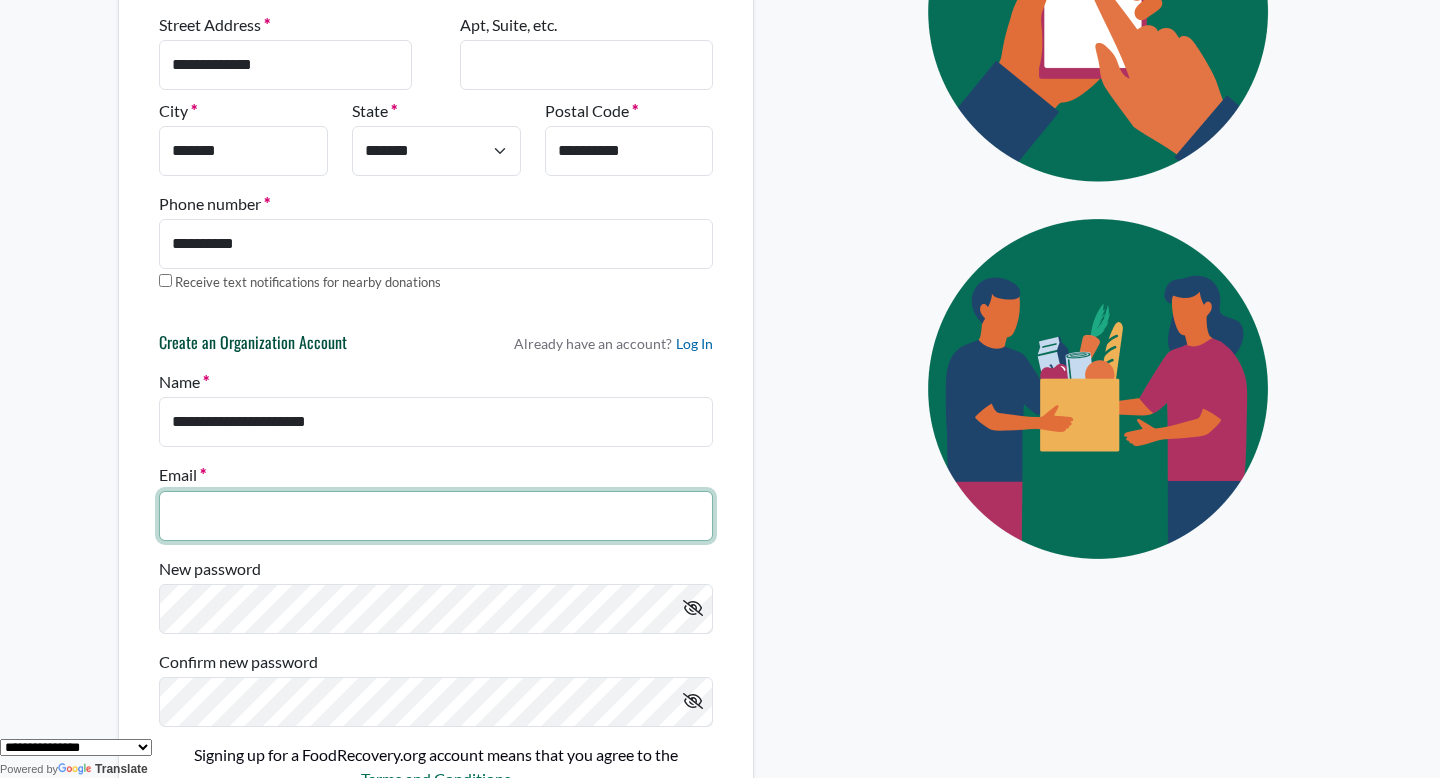 click on "Email" at bounding box center [436, 516] 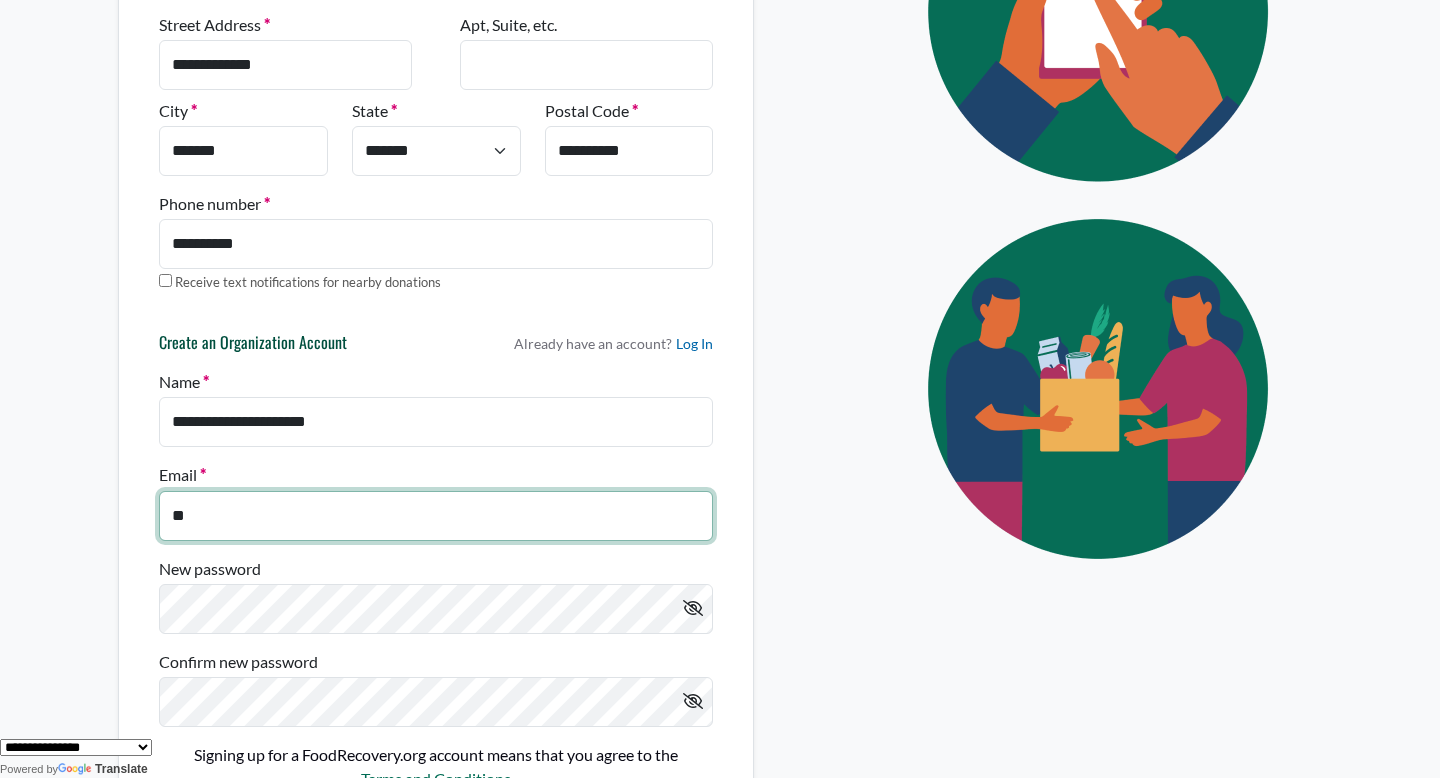type on "*" 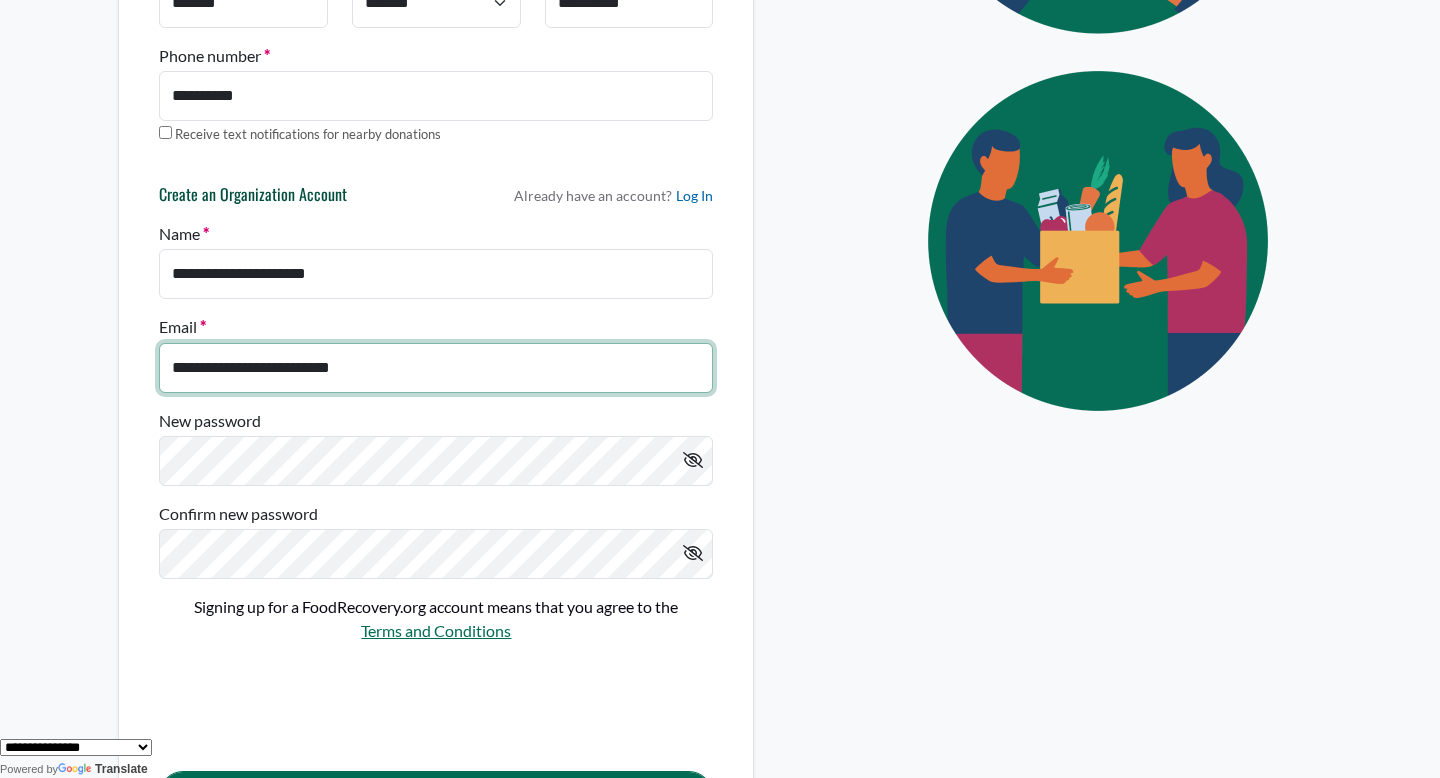 scroll, scrollTop: 888, scrollLeft: 0, axis: vertical 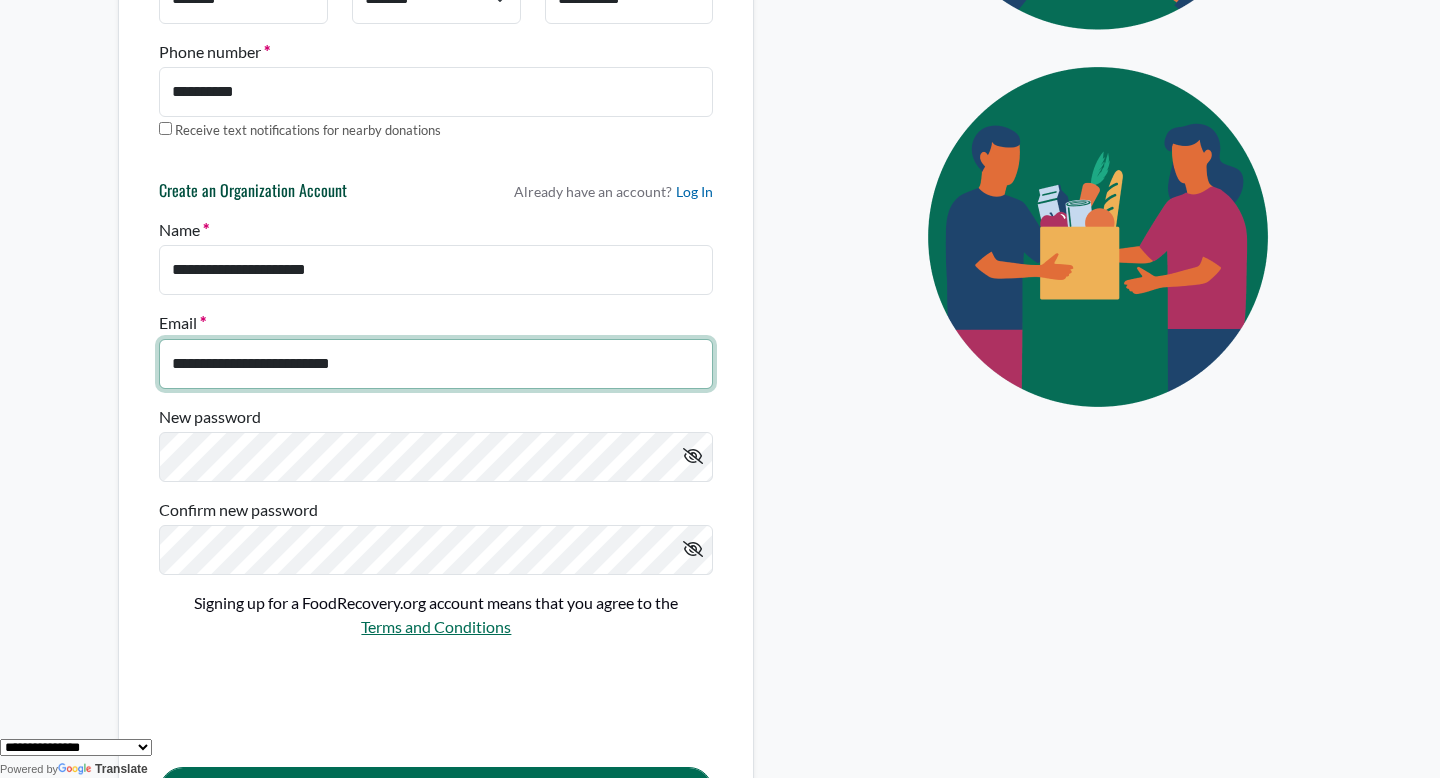 type on "**********" 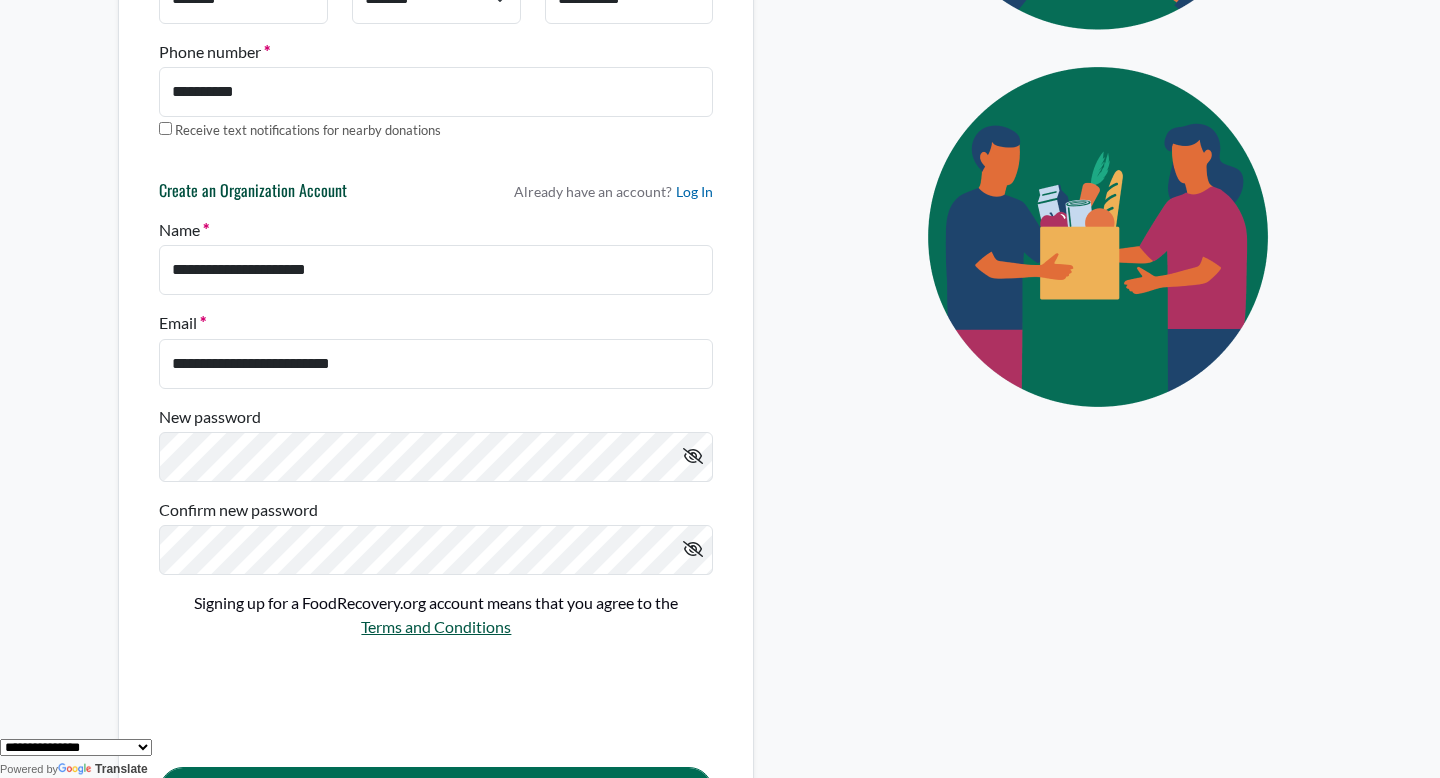 click on "Terms and Conditions" at bounding box center [436, 626] 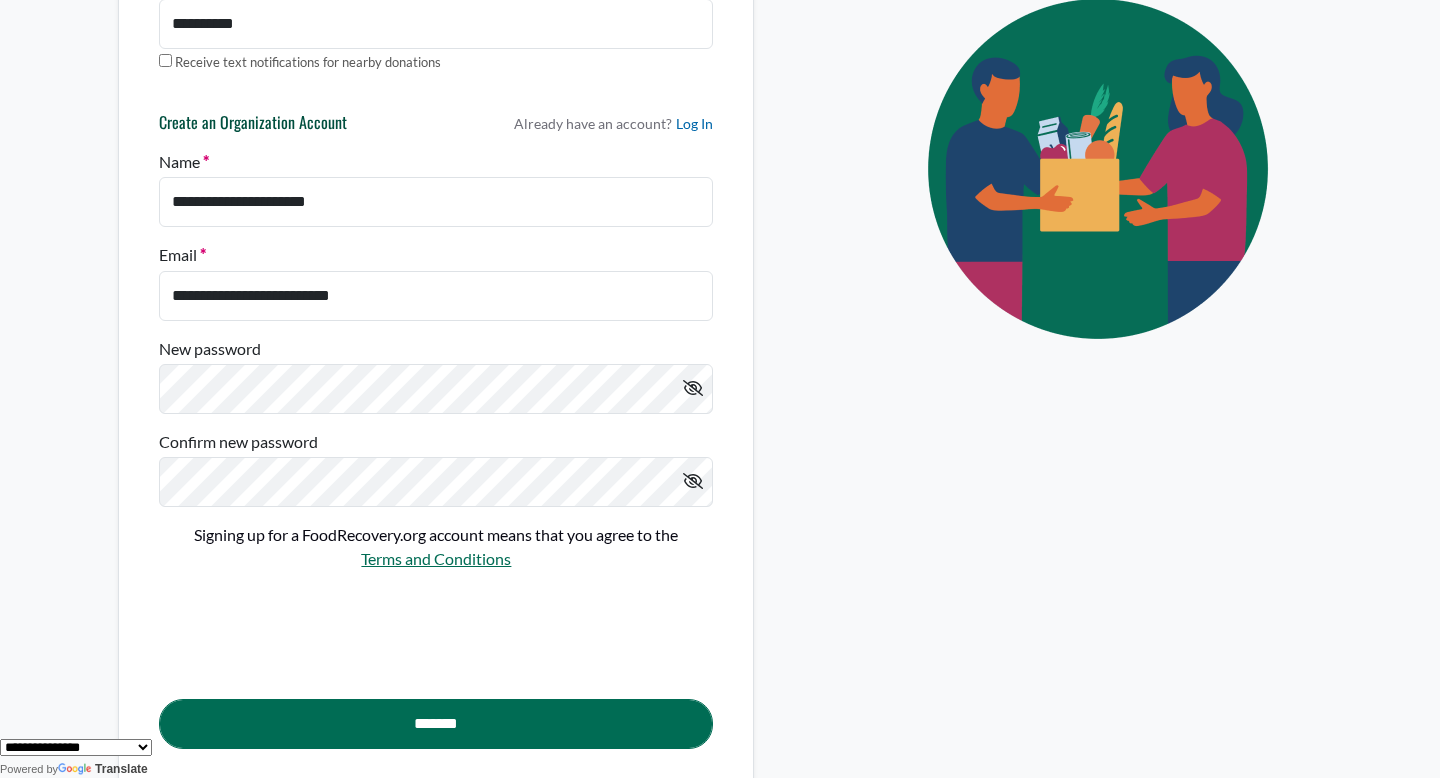 scroll, scrollTop: 1005, scrollLeft: 0, axis: vertical 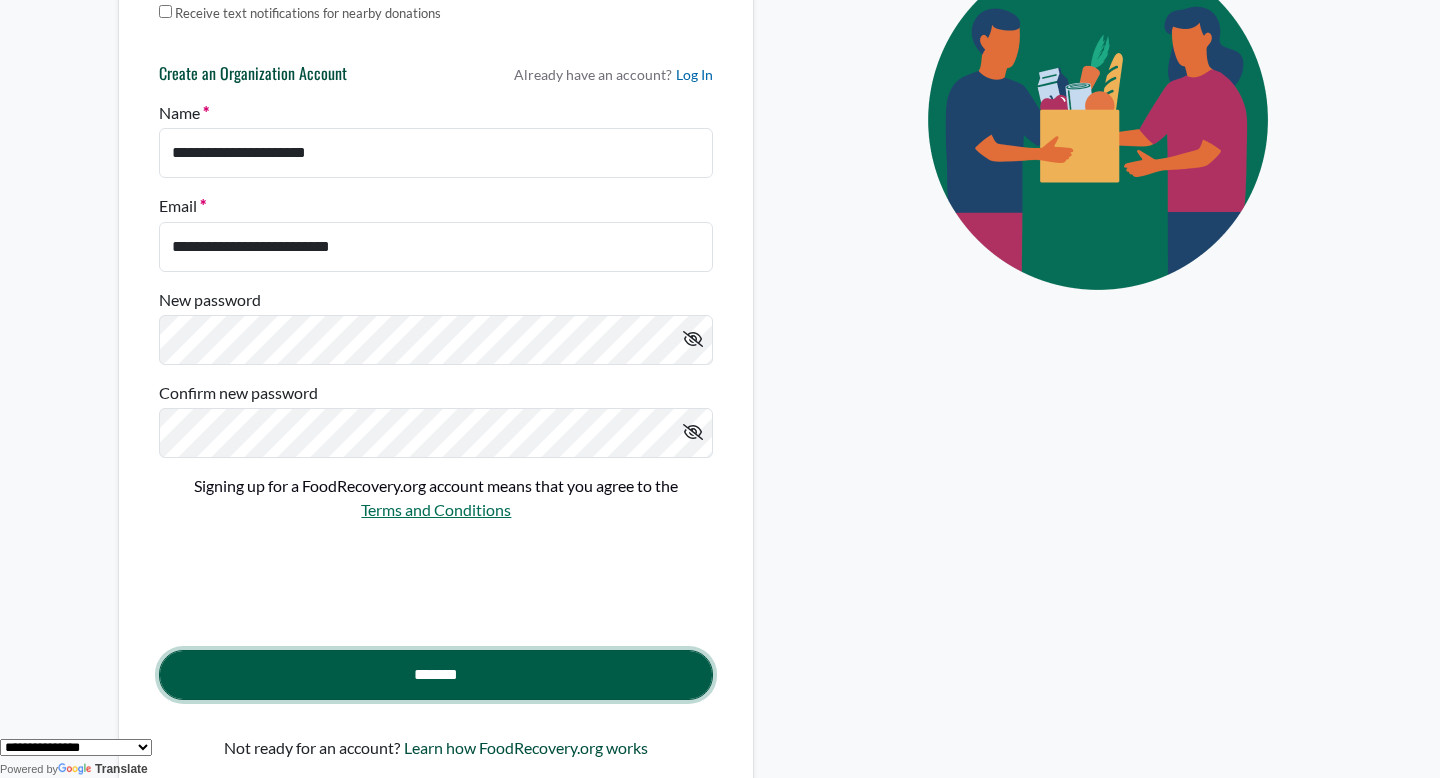 click on "*******" at bounding box center [436, 675] 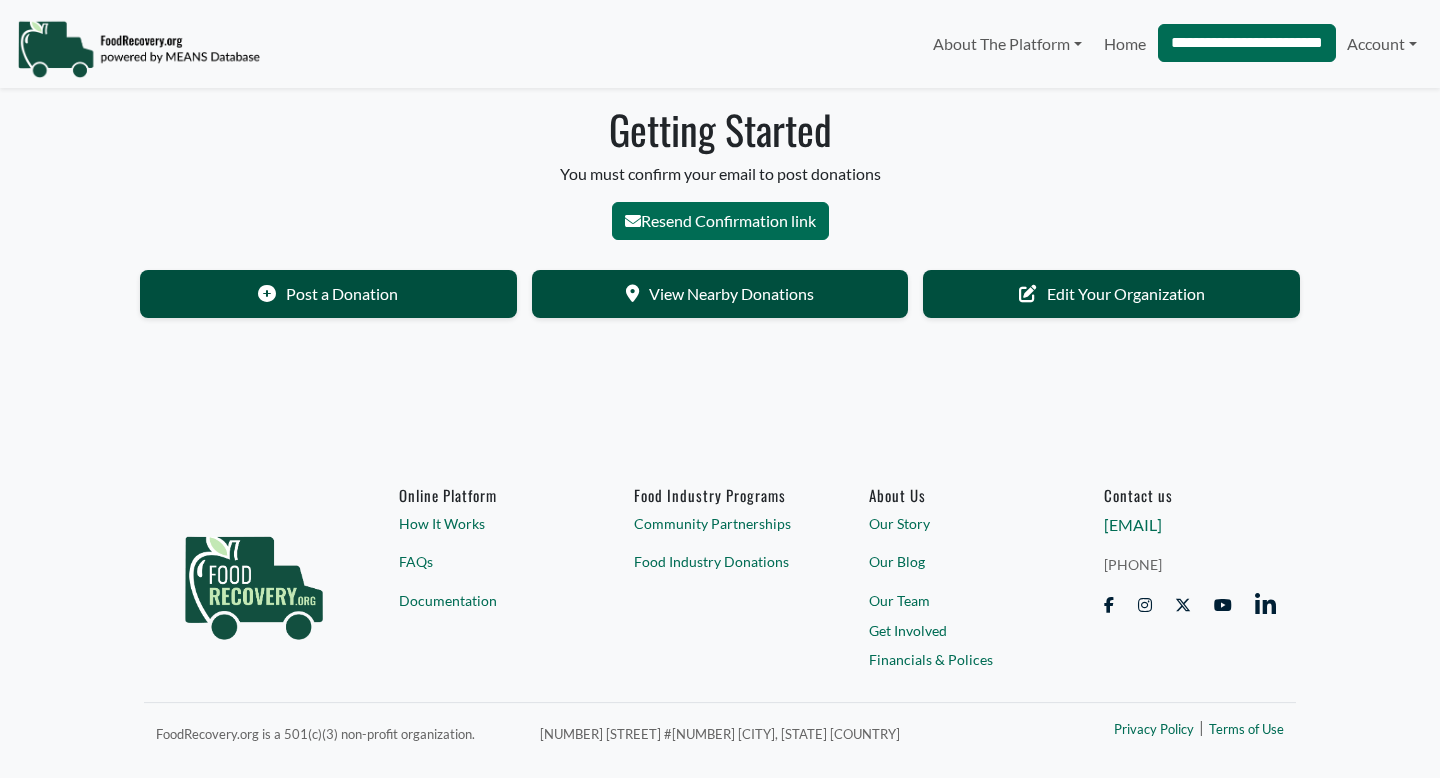 scroll, scrollTop: 0, scrollLeft: 0, axis: both 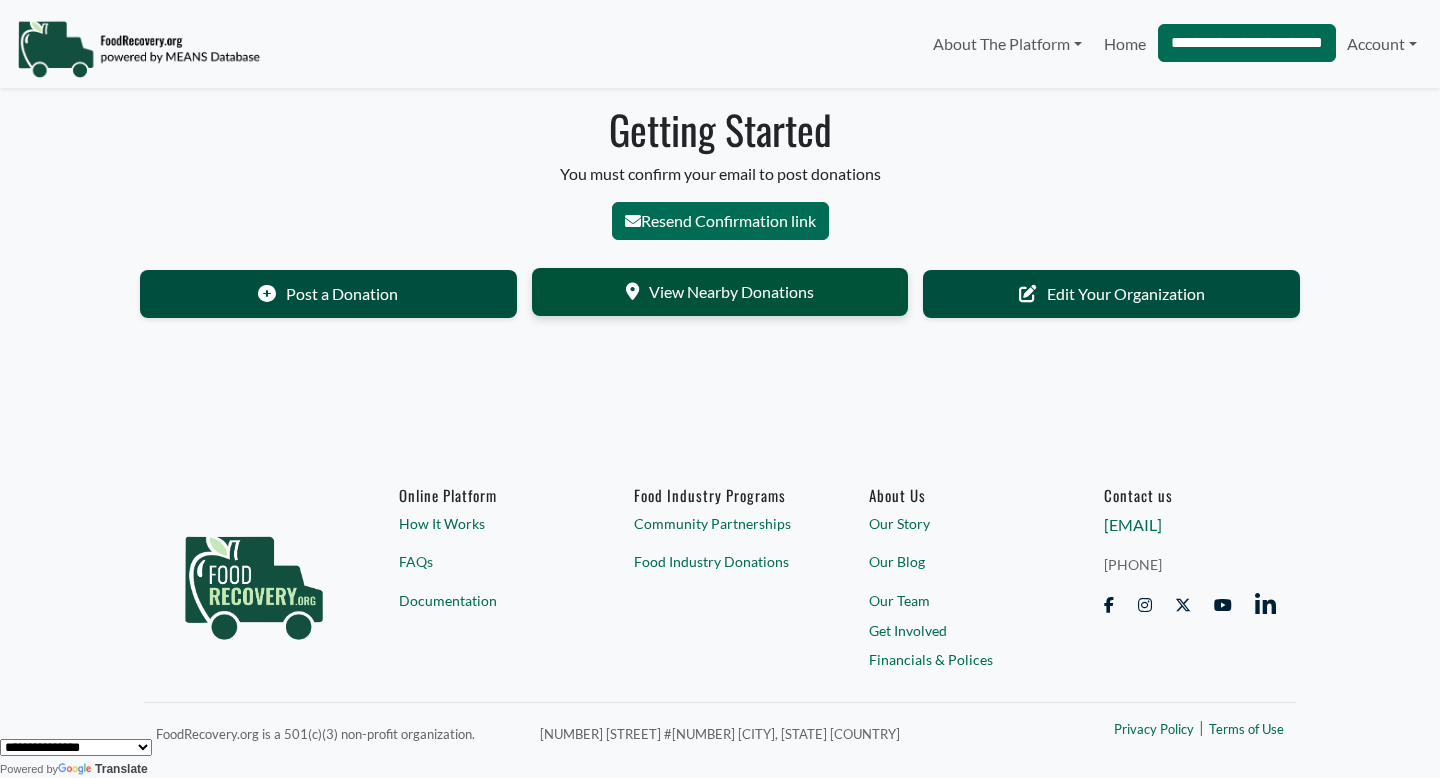 click on "View Nearby Donations" at bounding box center [720, 292] 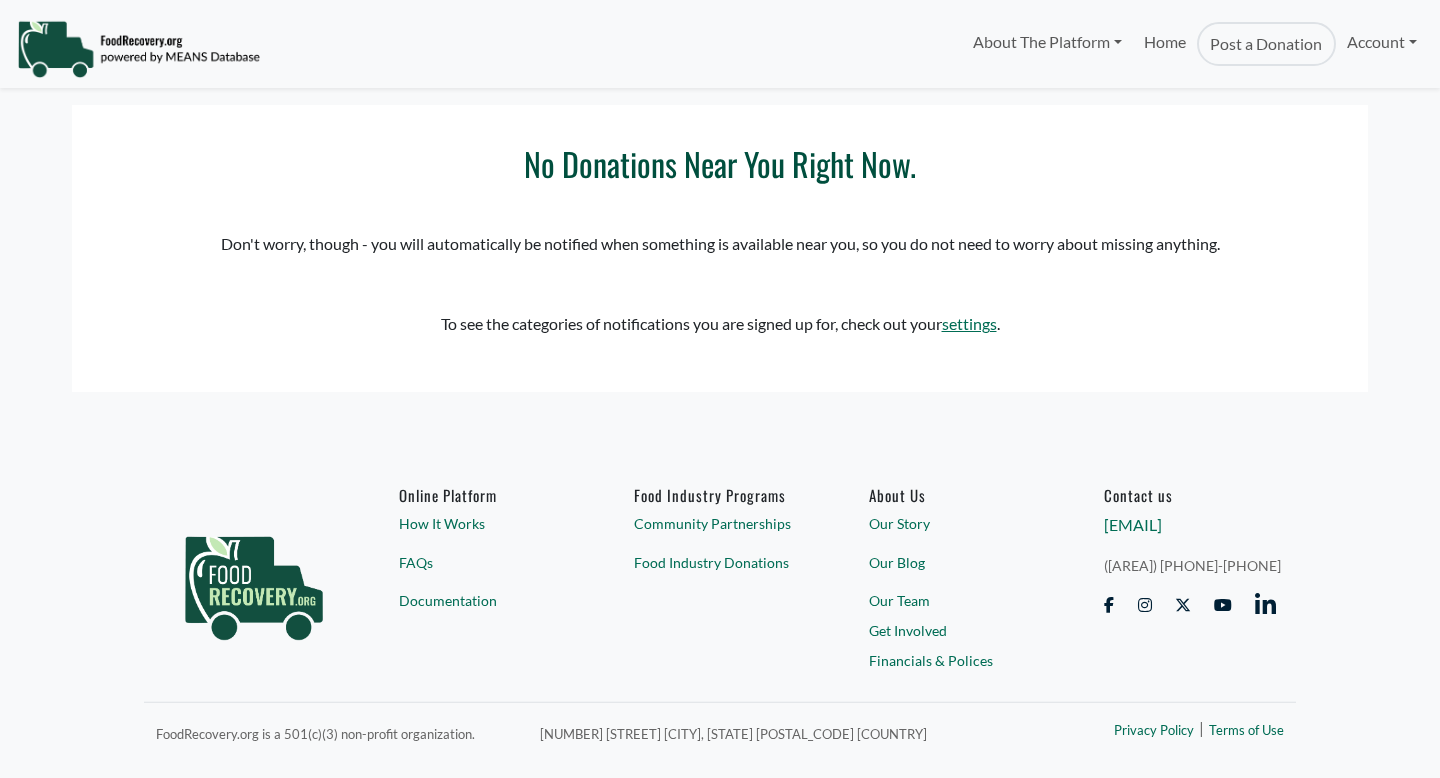 scroll, scrollTop: 0, scrollLeft: 0, axis: both 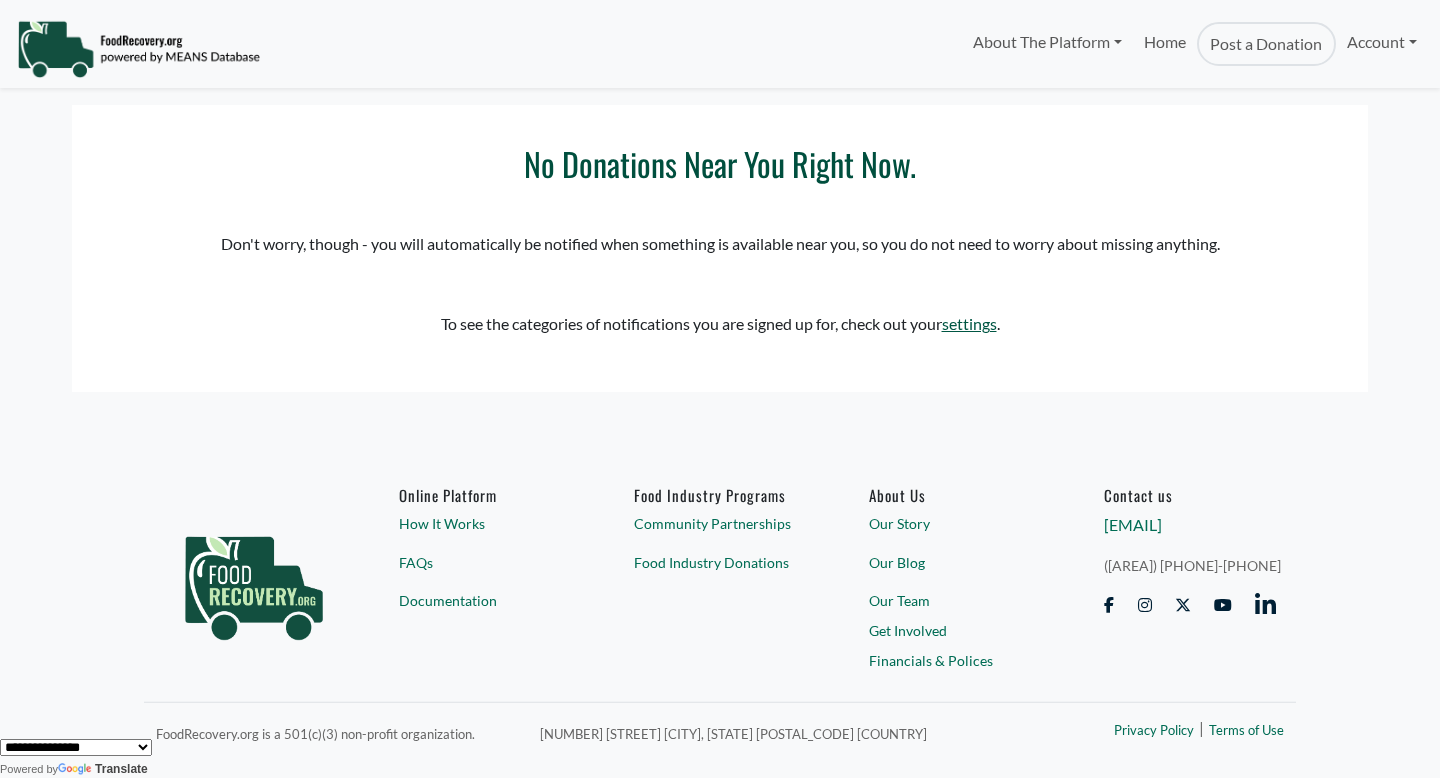 click on "settings" at bounding box center (969, 323) 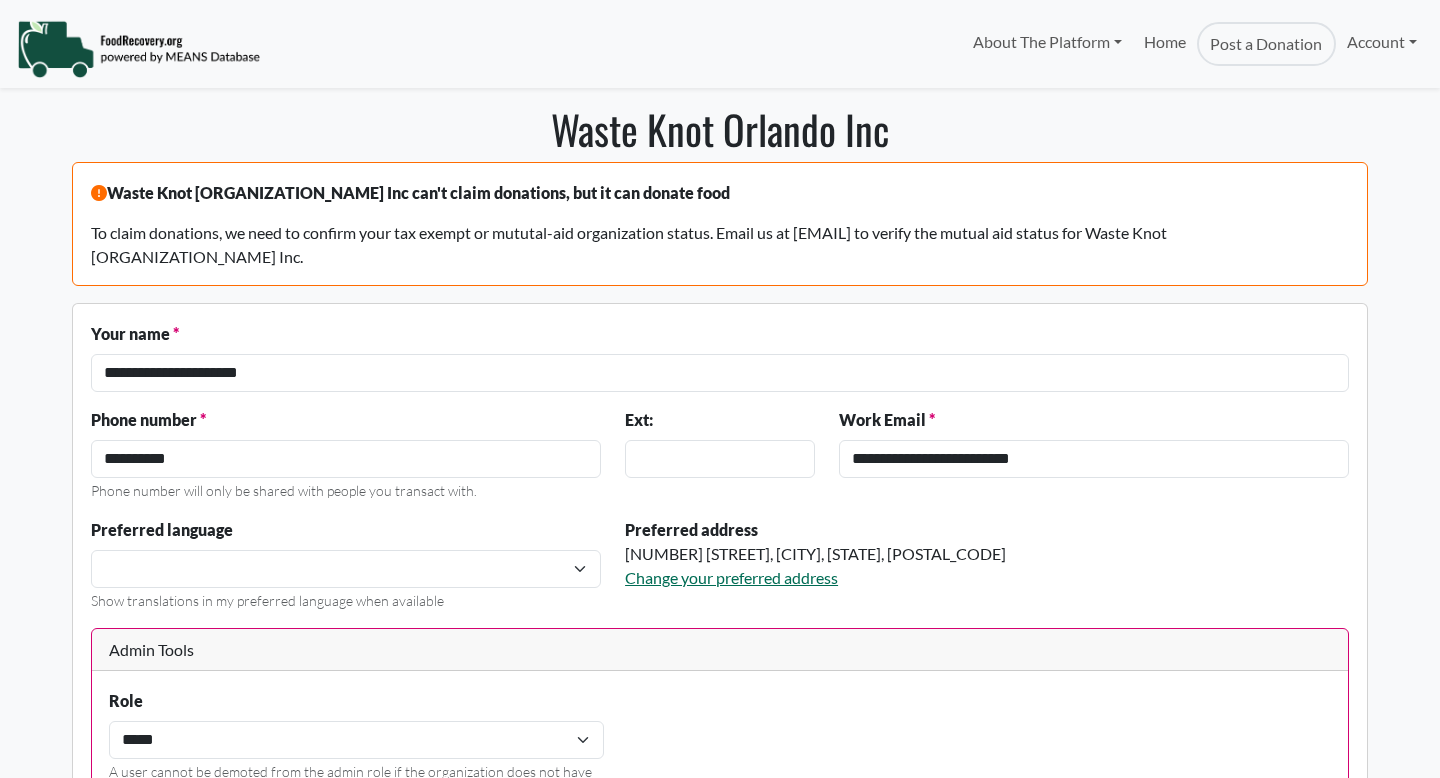 scroll, scrollTop: 0, scrollLeft: 0, axis: both 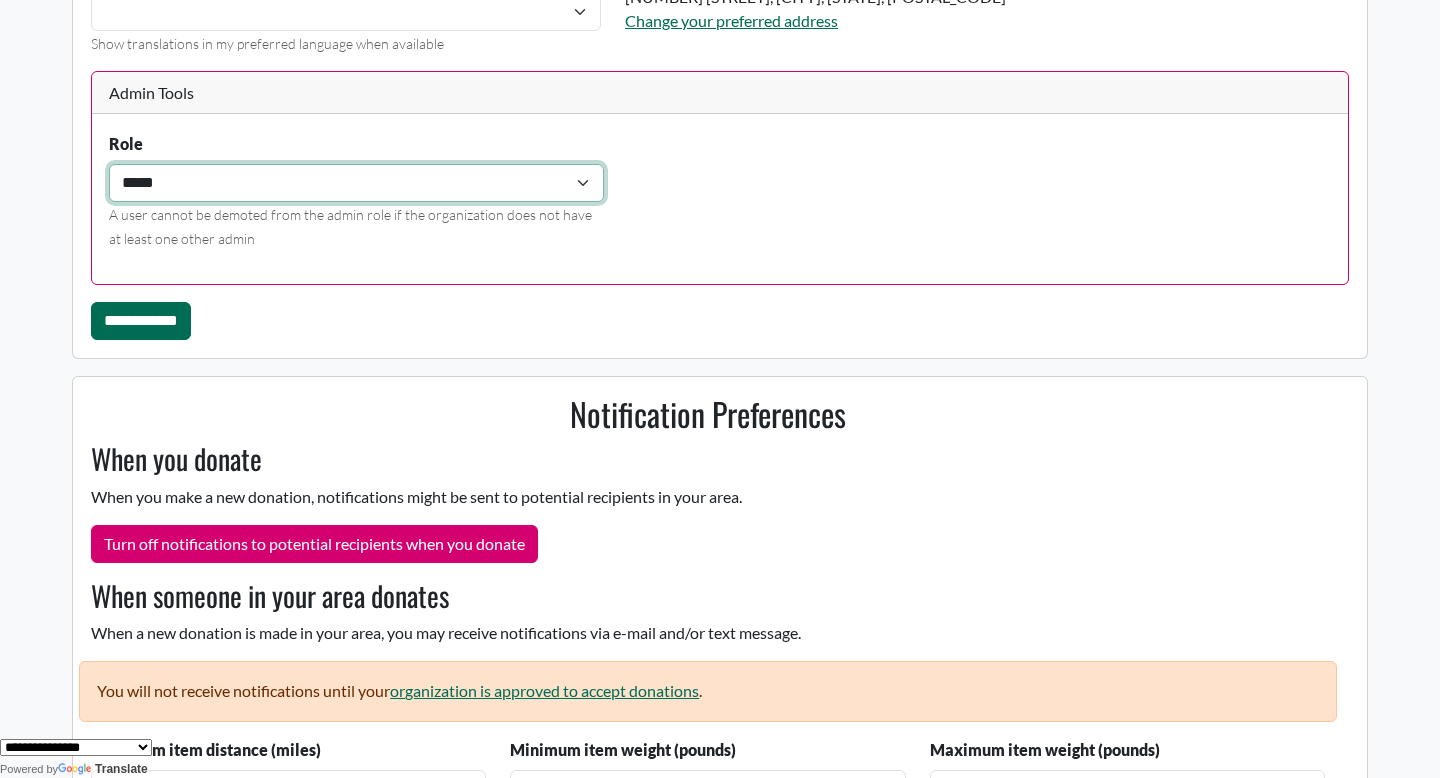 click on "****
*****" at bounding box center (356, 183) 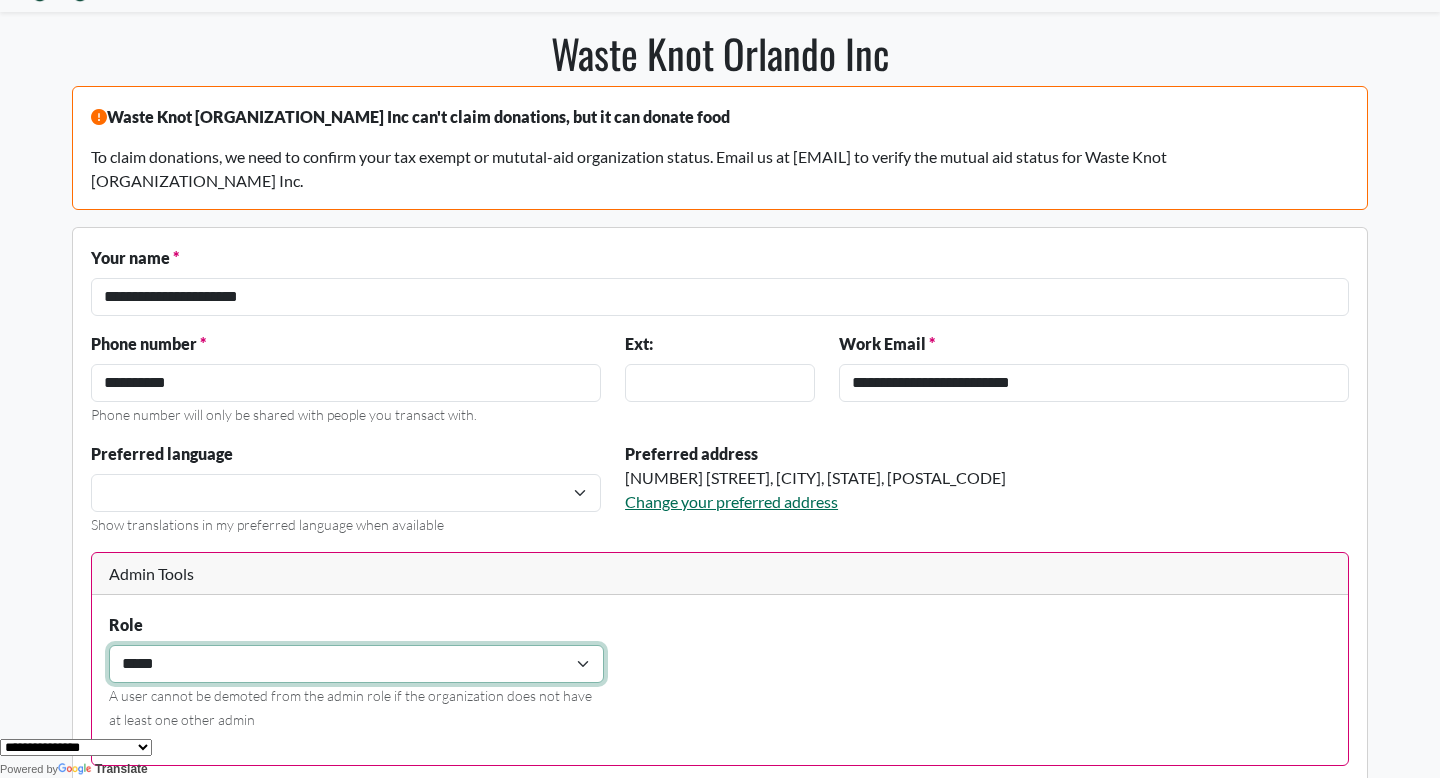 scroll, scrollTop: 0, scrollLeft: 0, axis: both 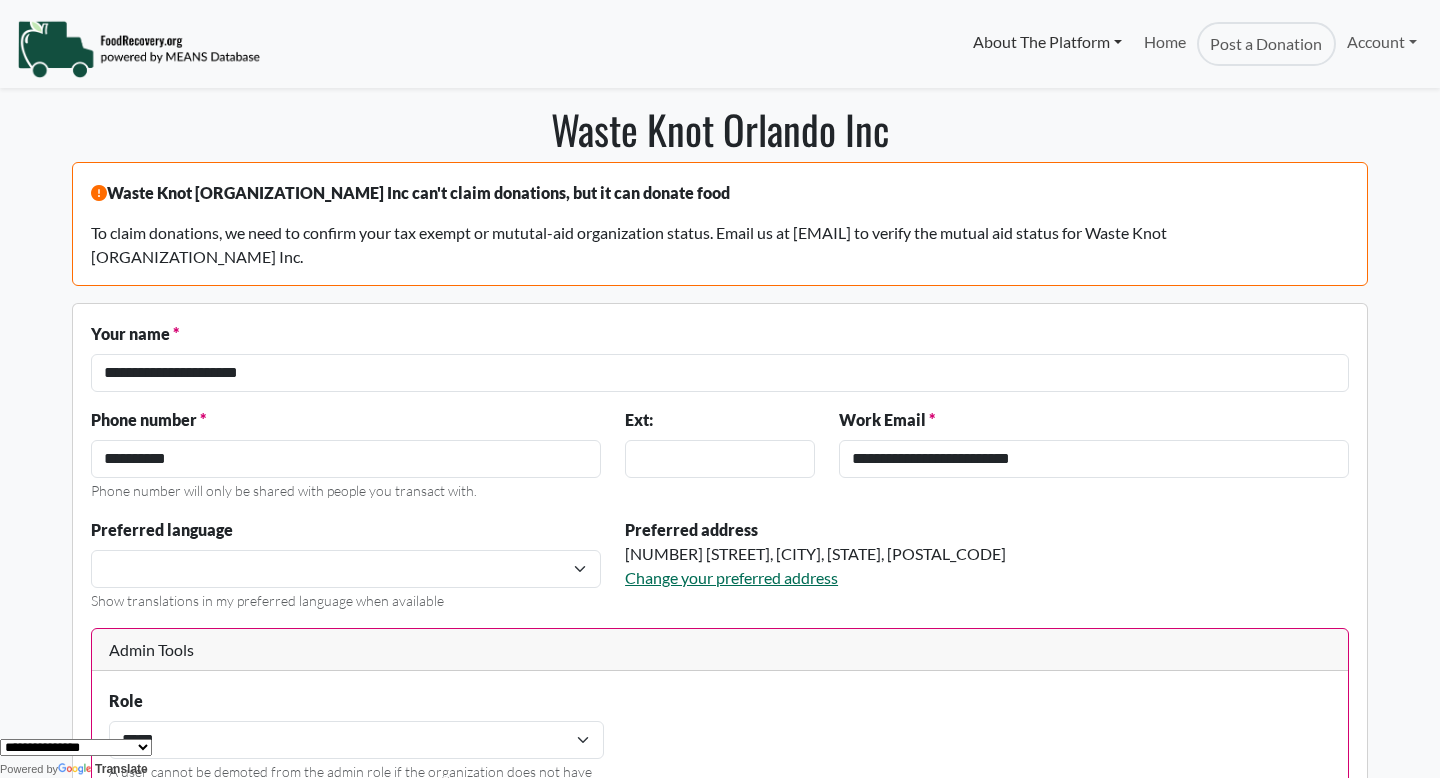 click on "About The Platform" at bounding box center (1046, 42) 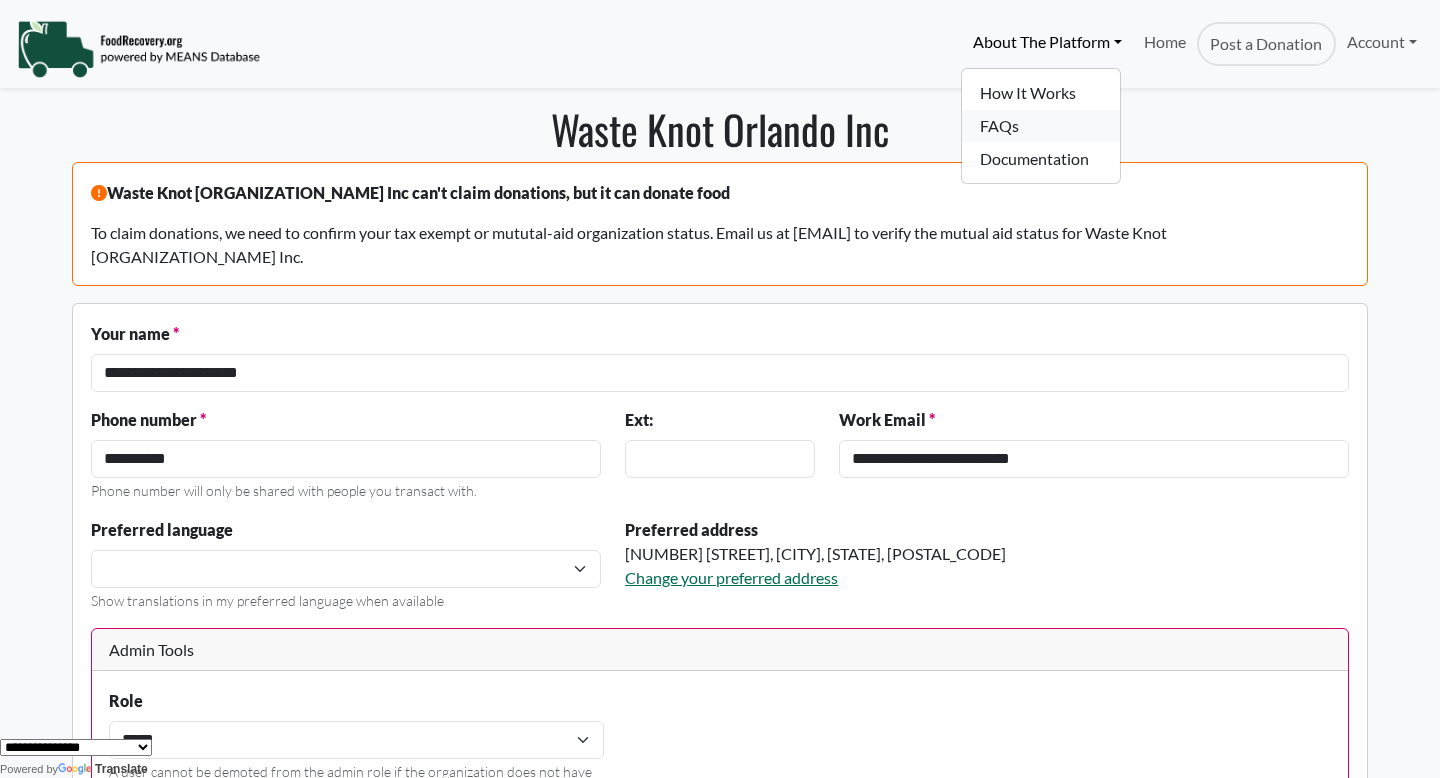 click on "FAQs" at bounding box center [1041, 126] 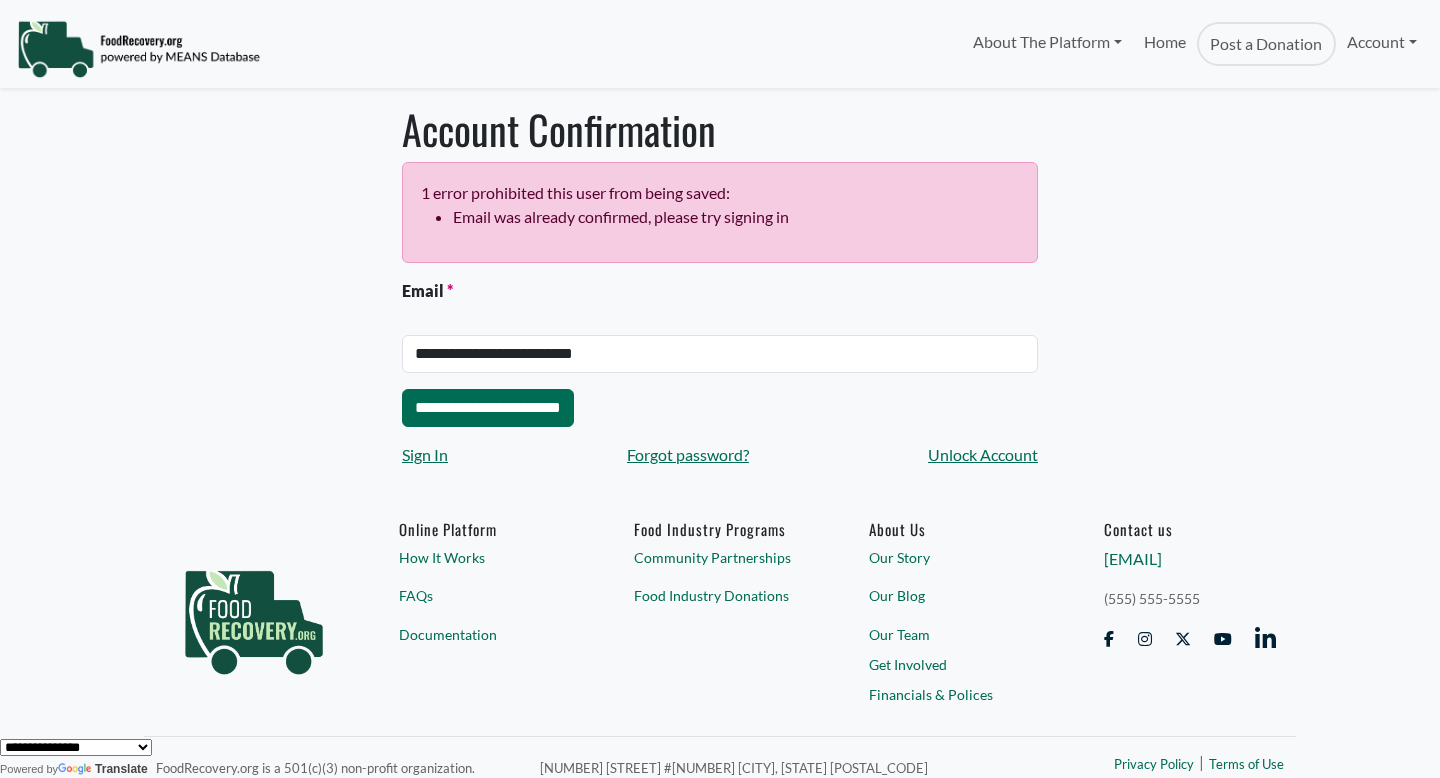 scroll, scrollTop: 0, scrollLeft: 0, axis: both 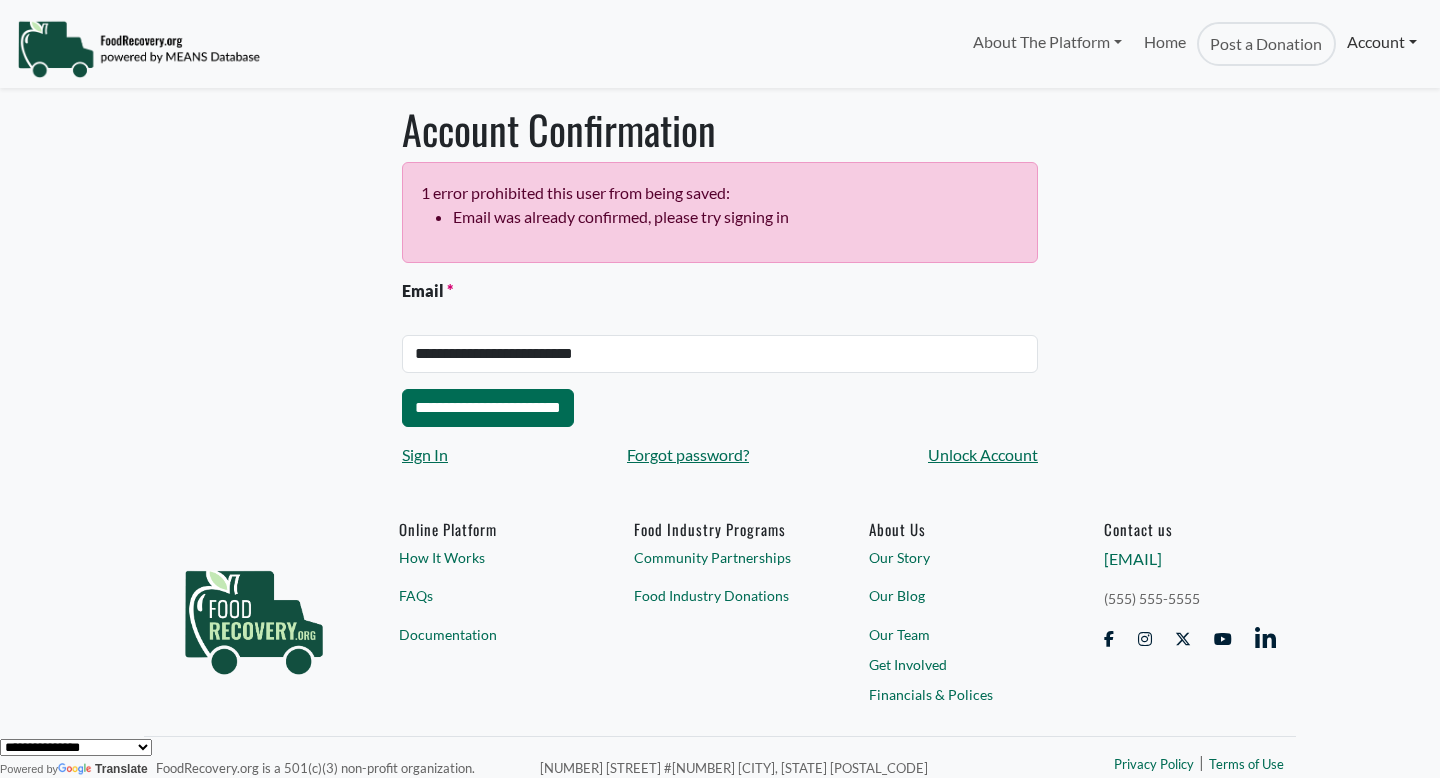 click on "Account" at bounding box center [1382, 42] 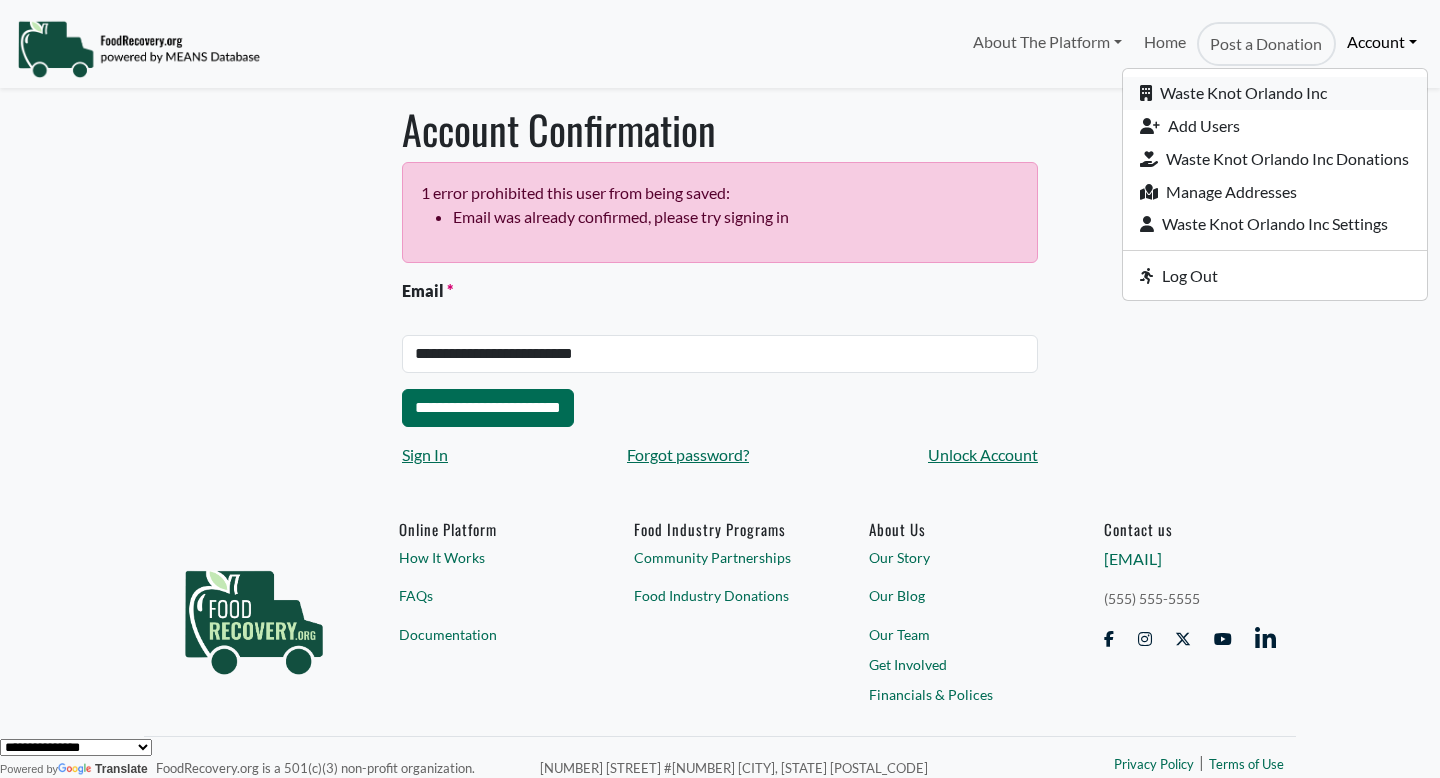 click on "Waste Knot Orlando Inc" at bounding box center [1275, 93] 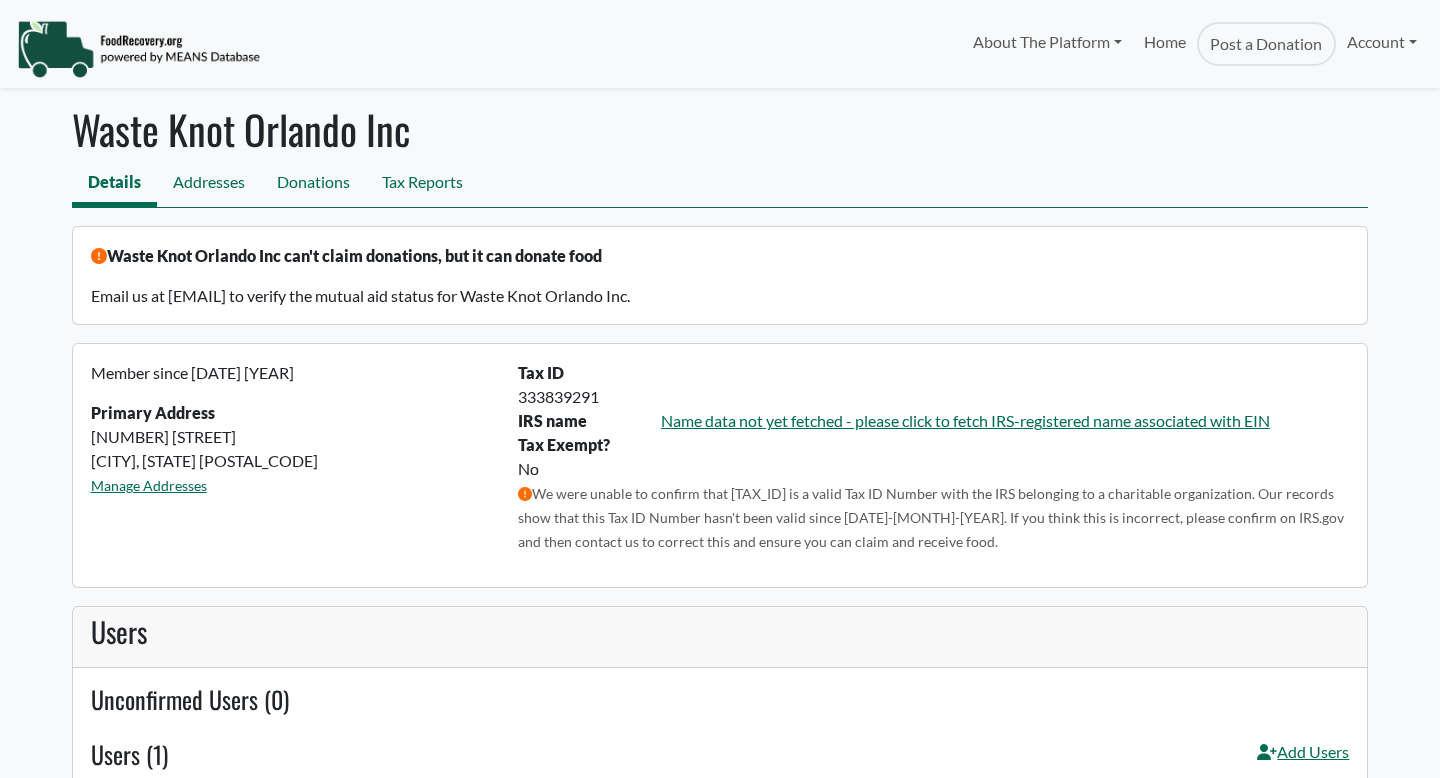 scroll, scrollTop: 0, scrollLeft: 0, axis: both 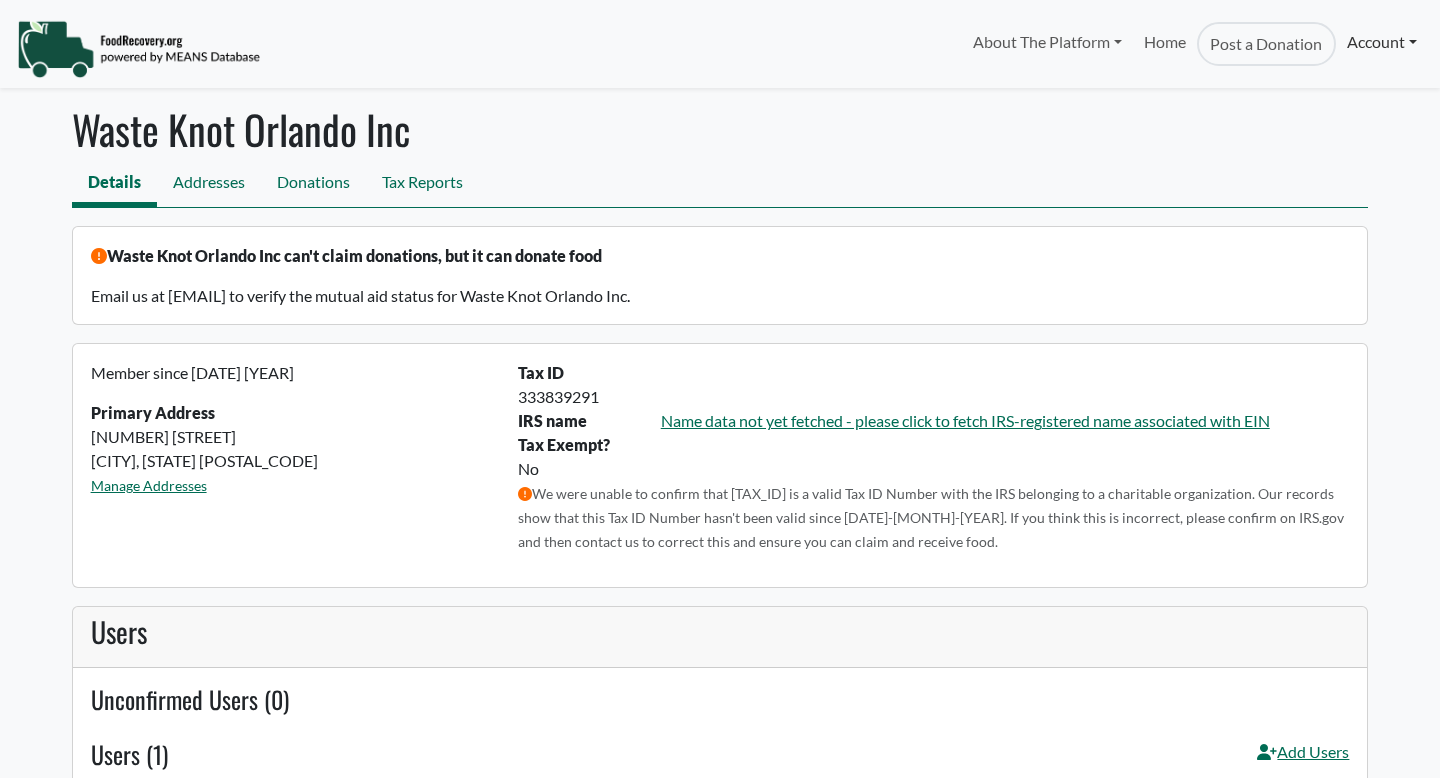 select 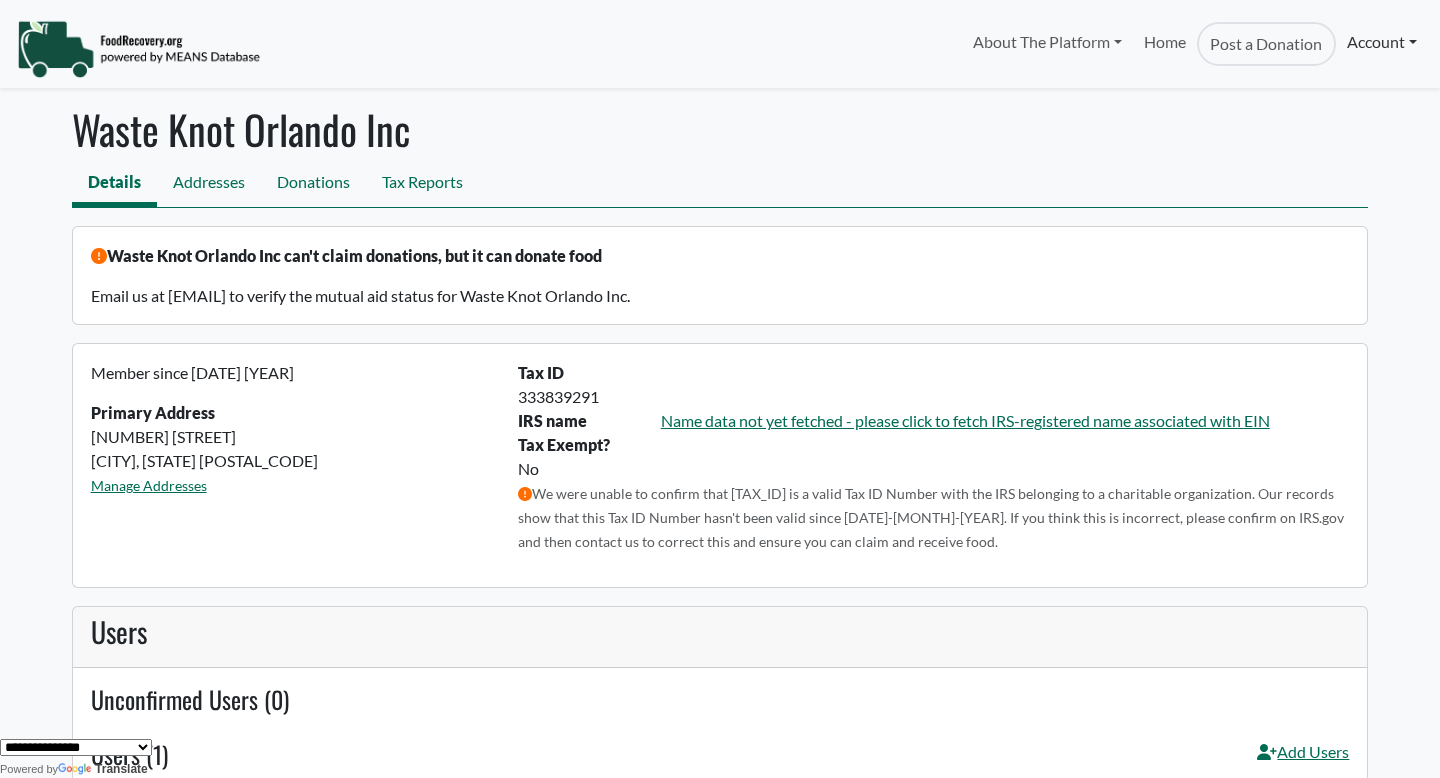 click on "Account" at bounding box center (1382, 42) 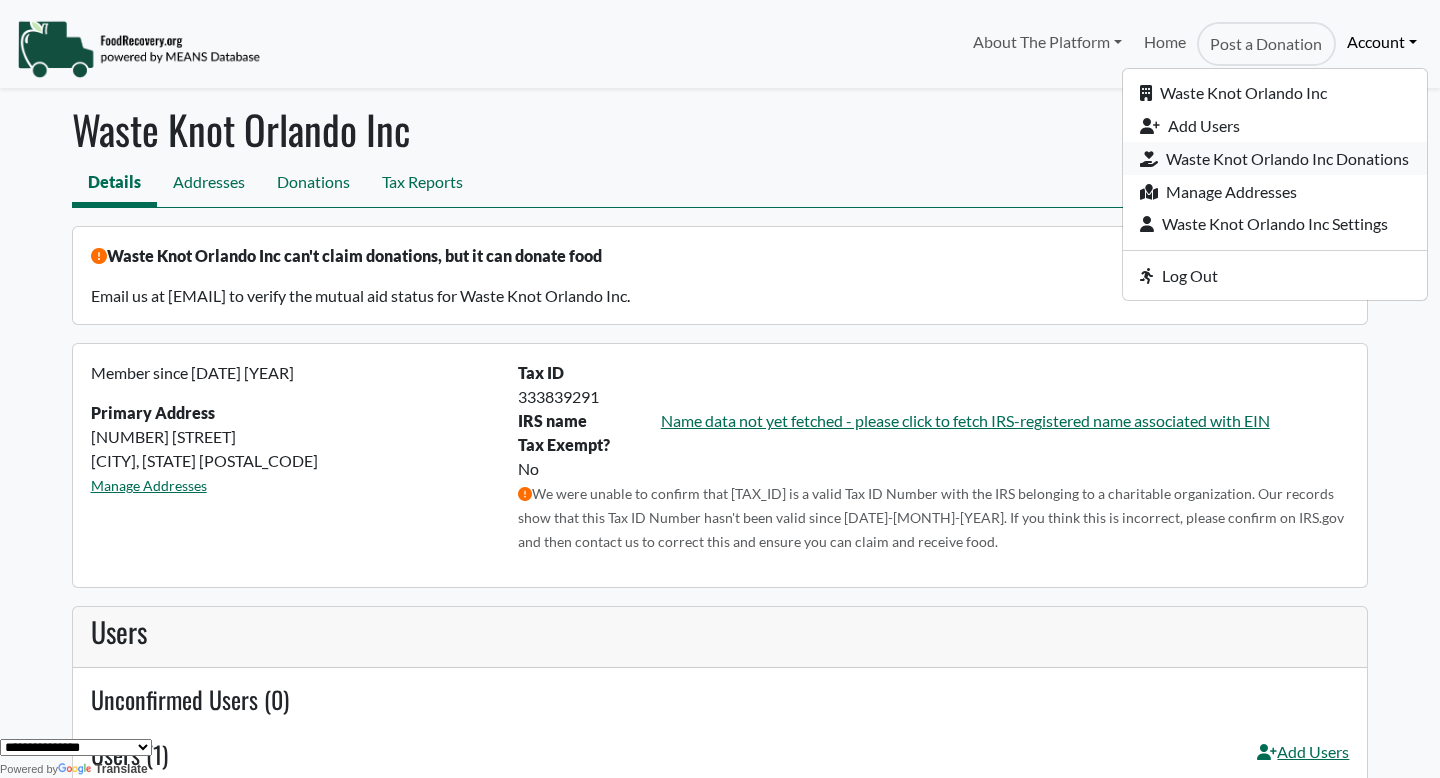 click on "Waste Knot Orlando Inc Donations" at bounding box center [1275, 158] 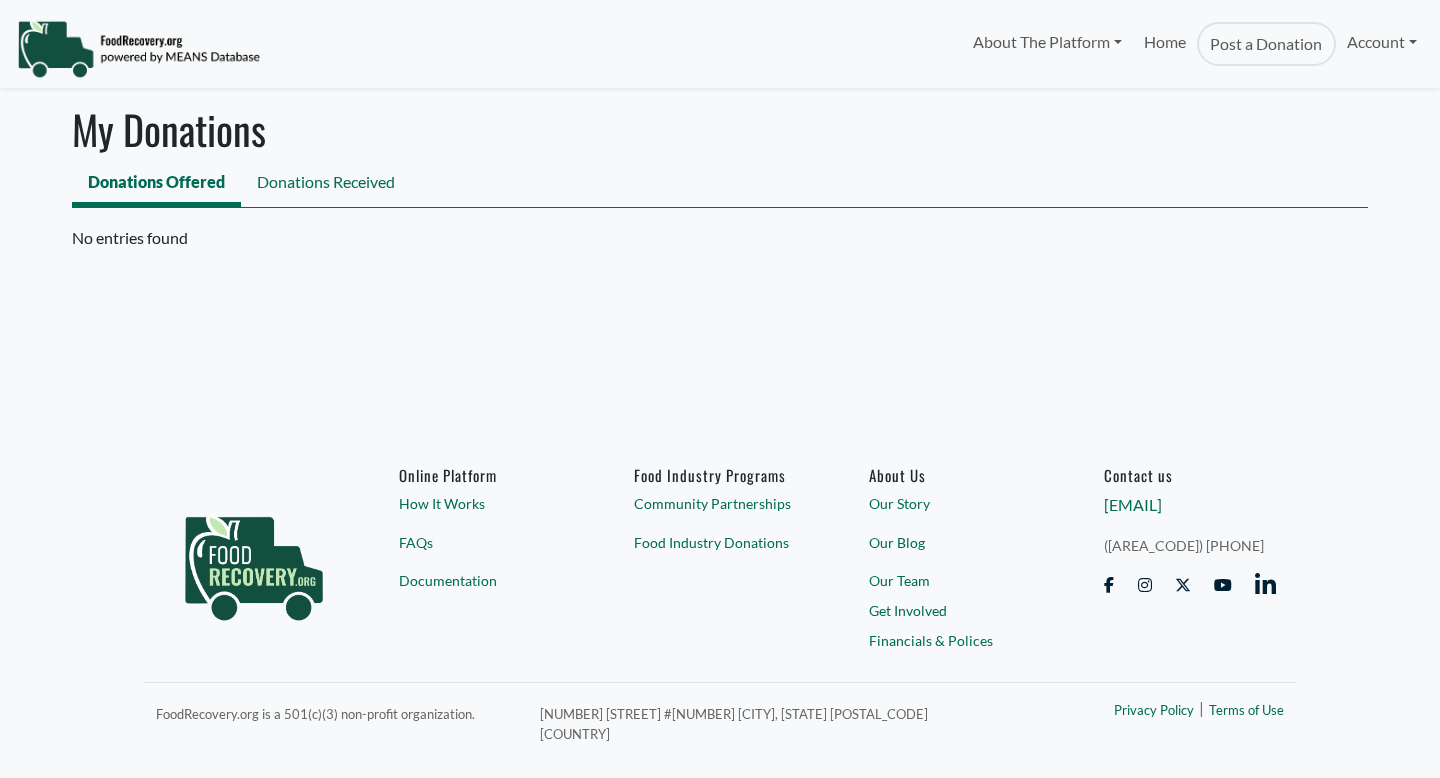 scroll, scrollTop: 0, scrollLeft: 0, axis: both 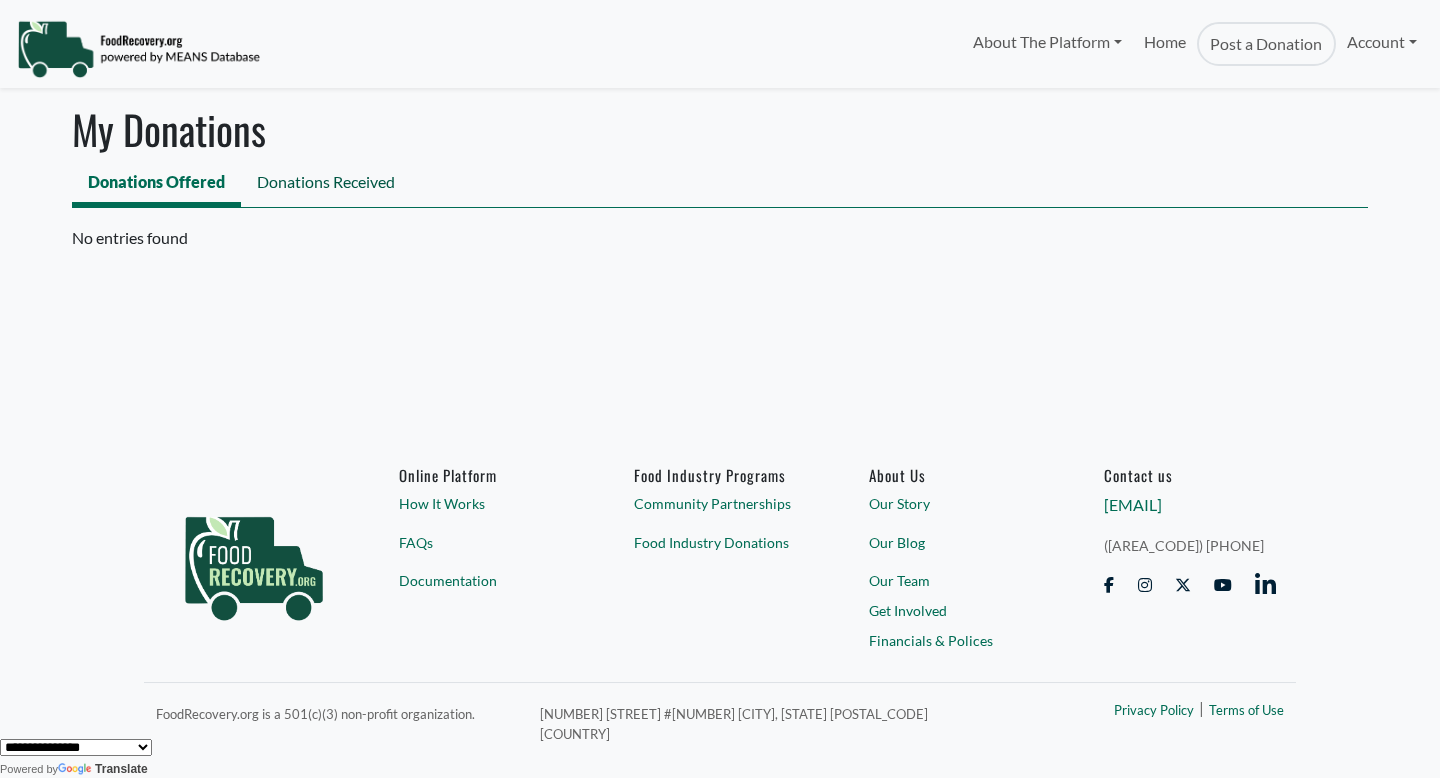 click on "Donations Received" at bounding box center (326, 184) 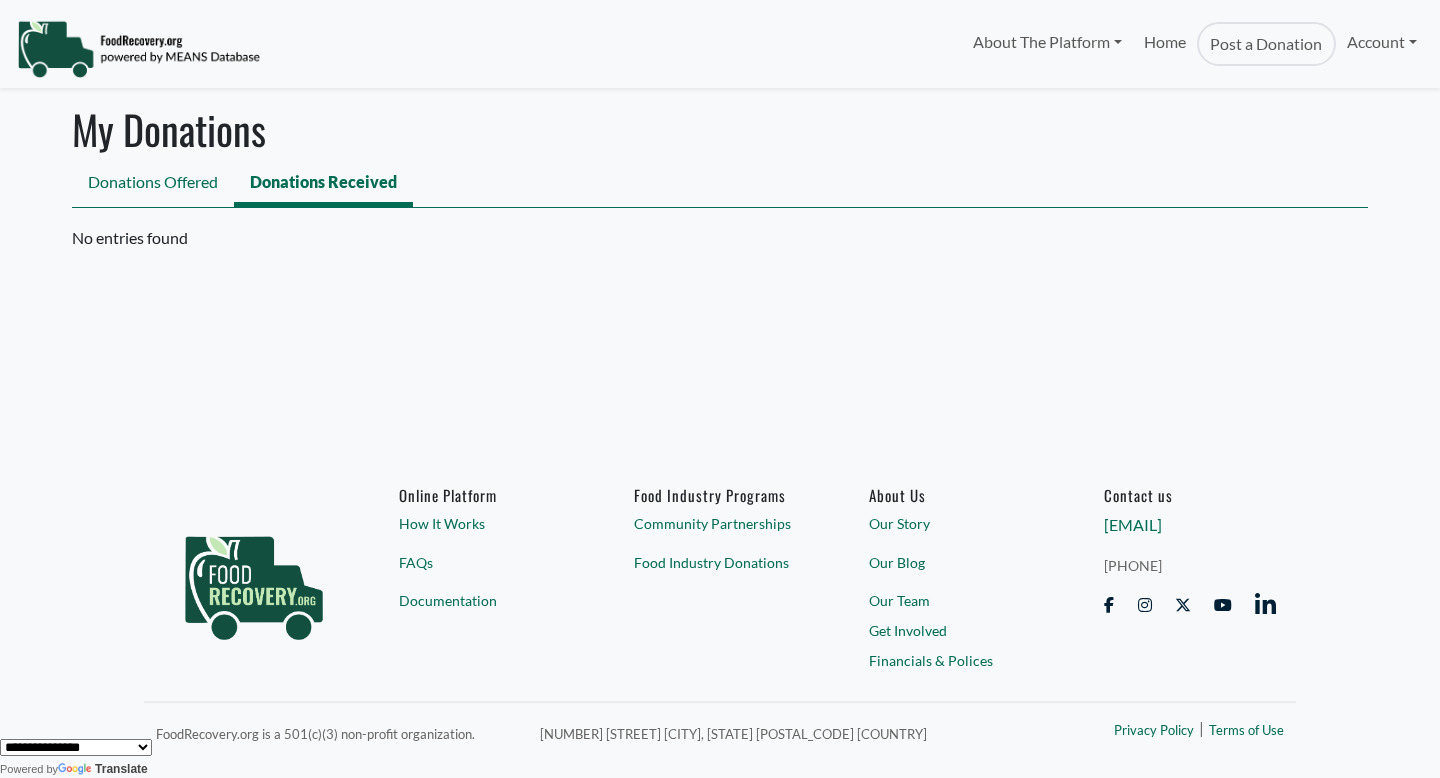 scroll, scrollTop: 0, scrollLeft: 0, axis: both 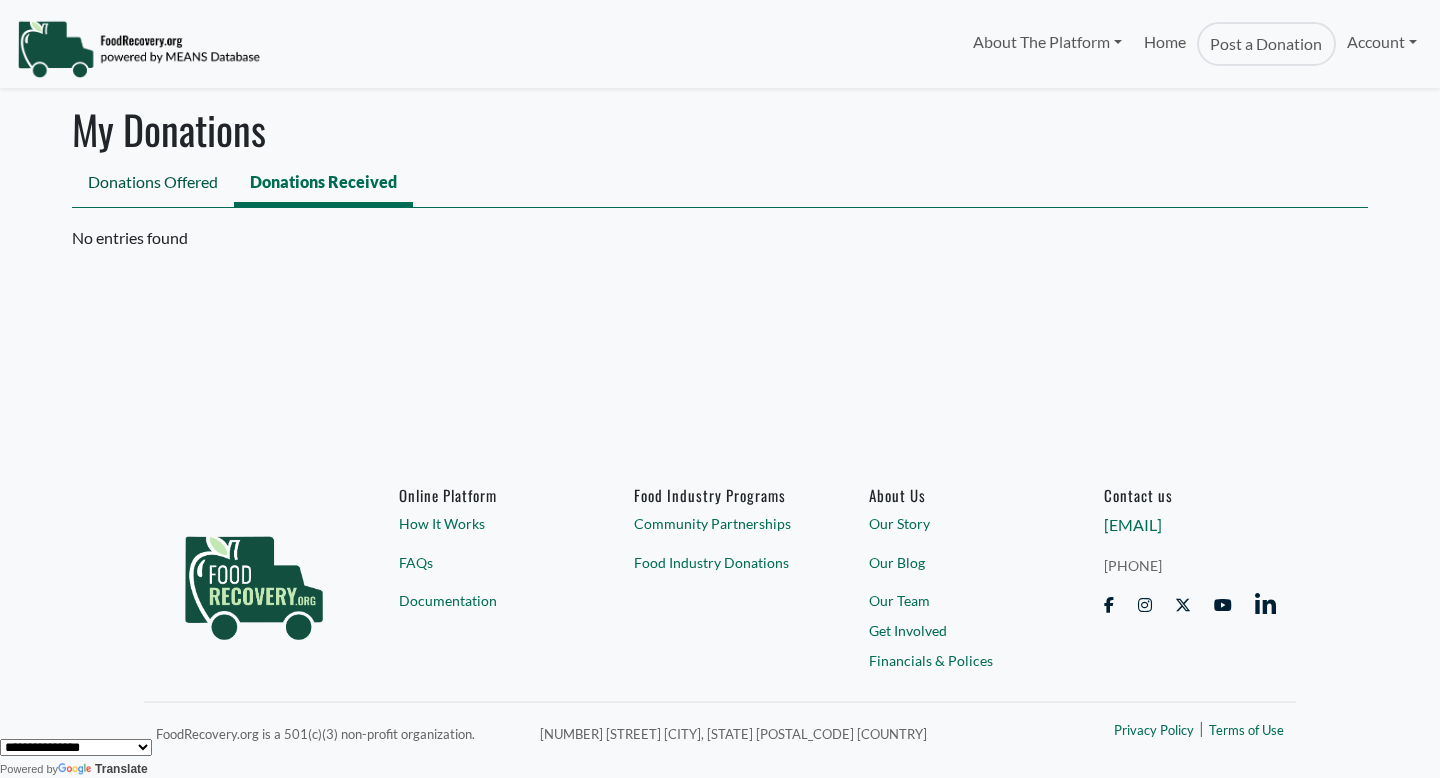 click on "Donations Offered" at bounding box center (153, 184) 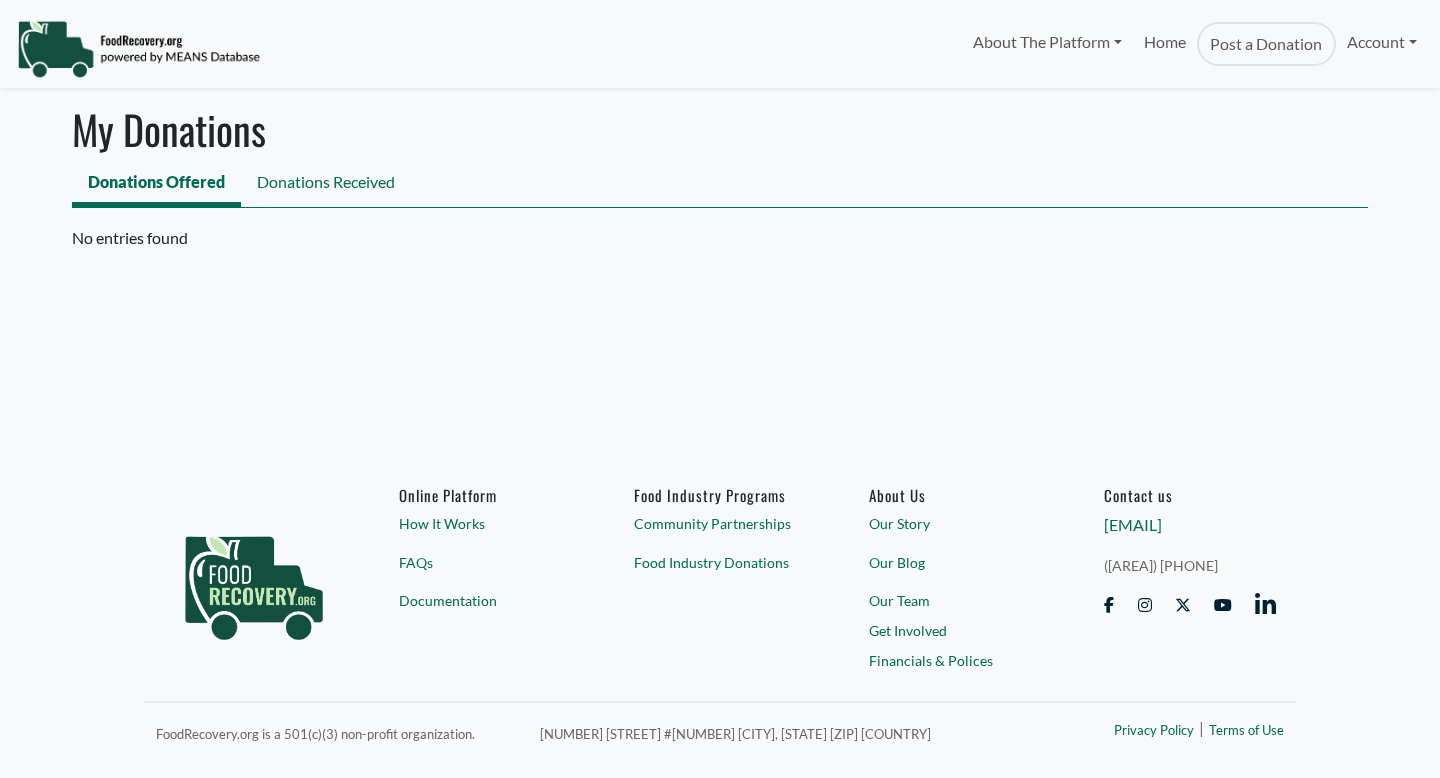 scroll, scrollTop: 0, scrollLeft: 0, axis: both 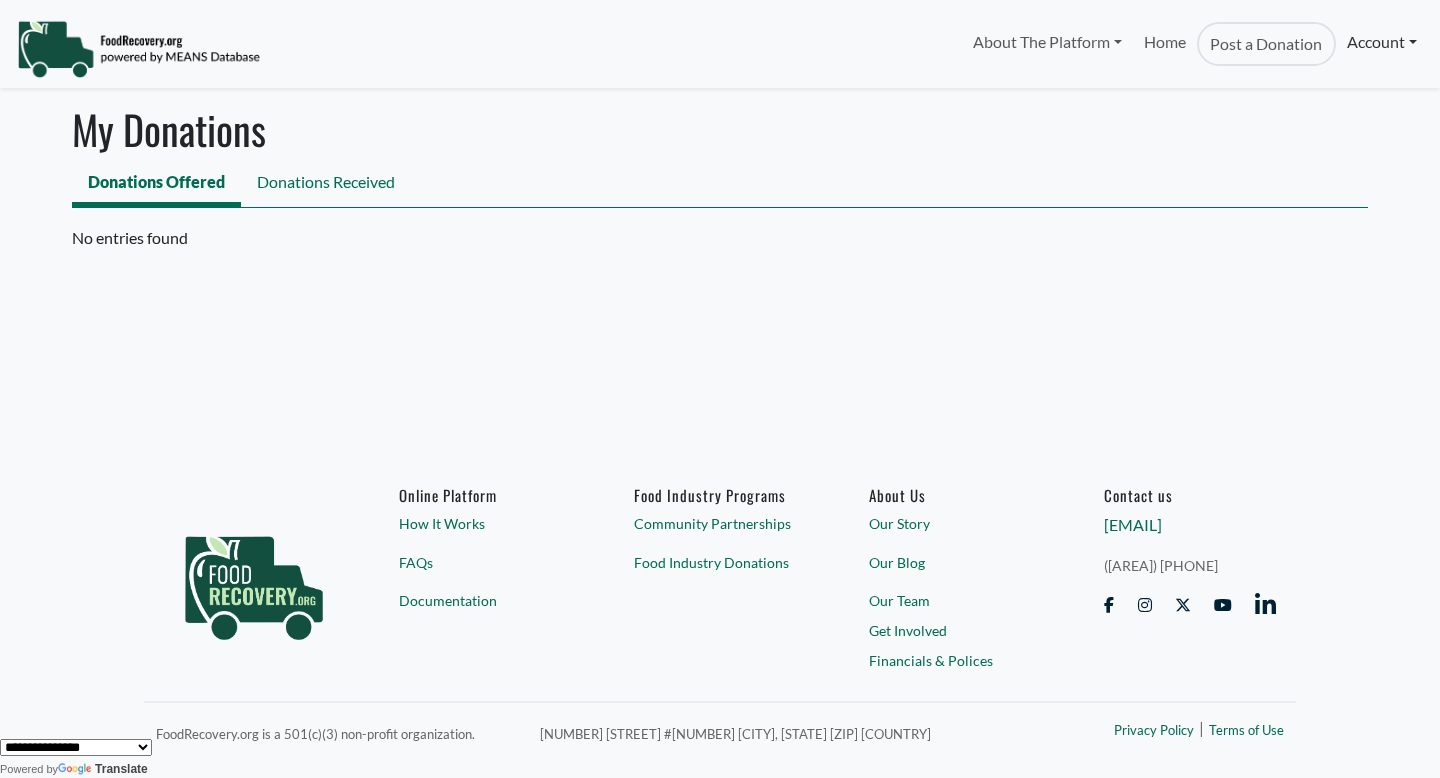 click on "Account" at bounding box center (1382, 42) 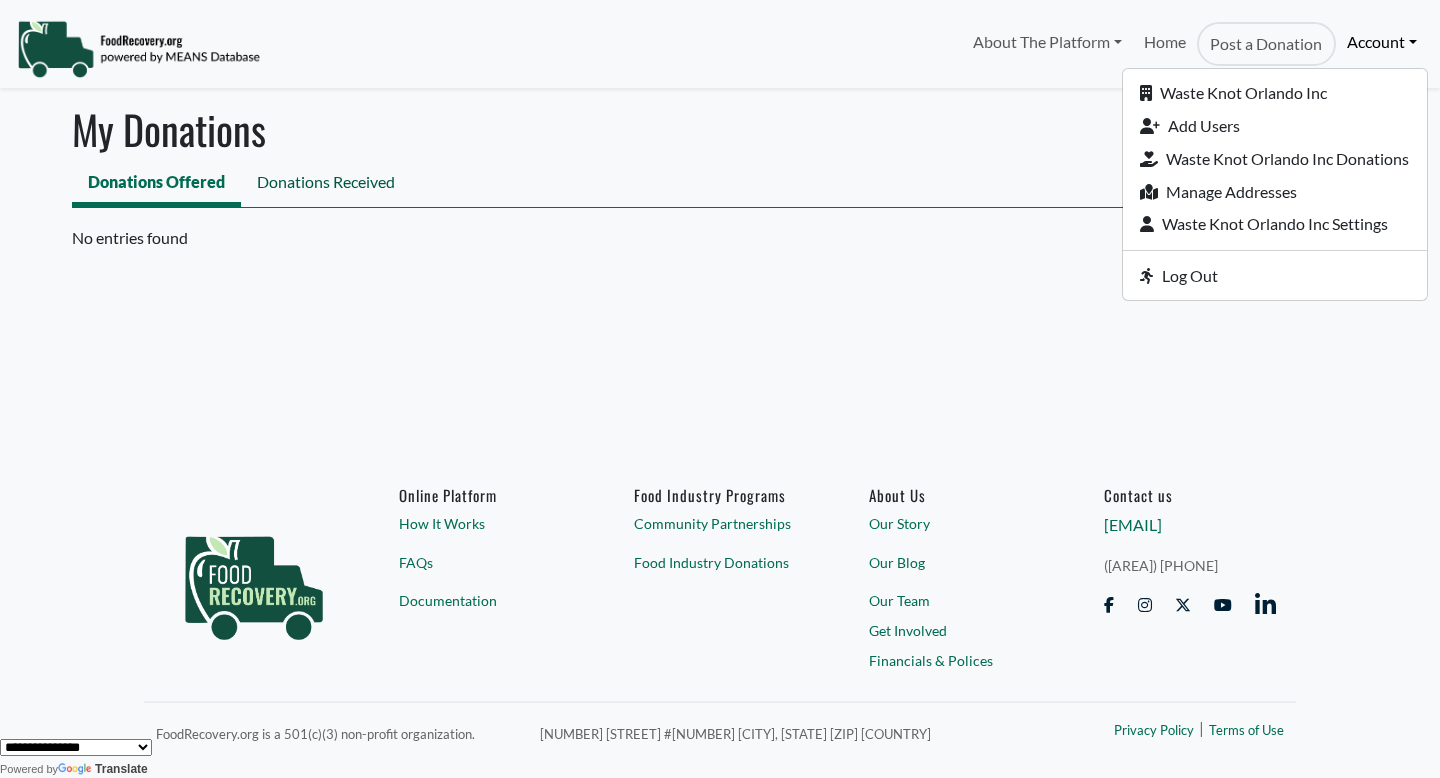 click on "Donations Received" at bounding box center (326, 184) 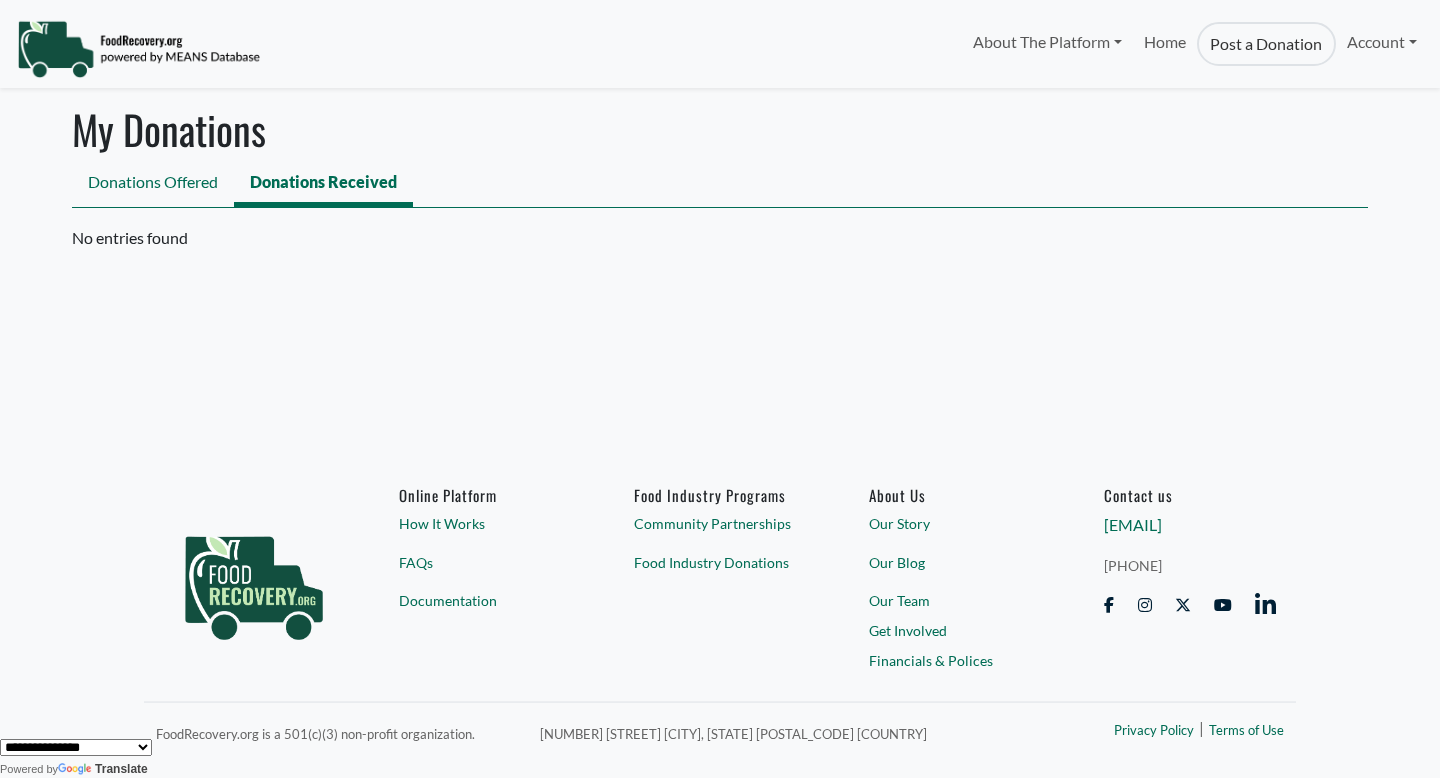 scroll, scrollTop: 0, scrollLeft: 0, axis: both 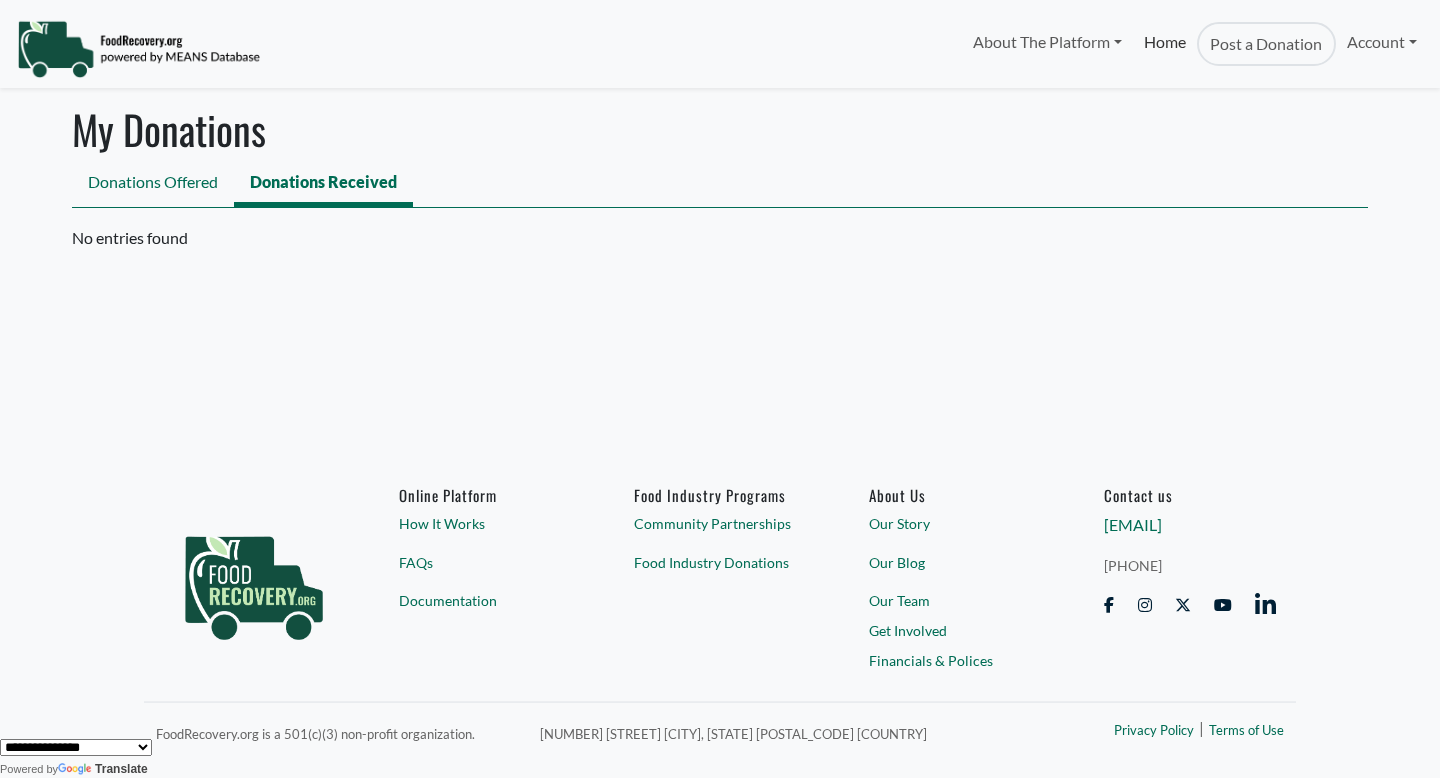 click on "Home" at bounding box center [1165, 44] 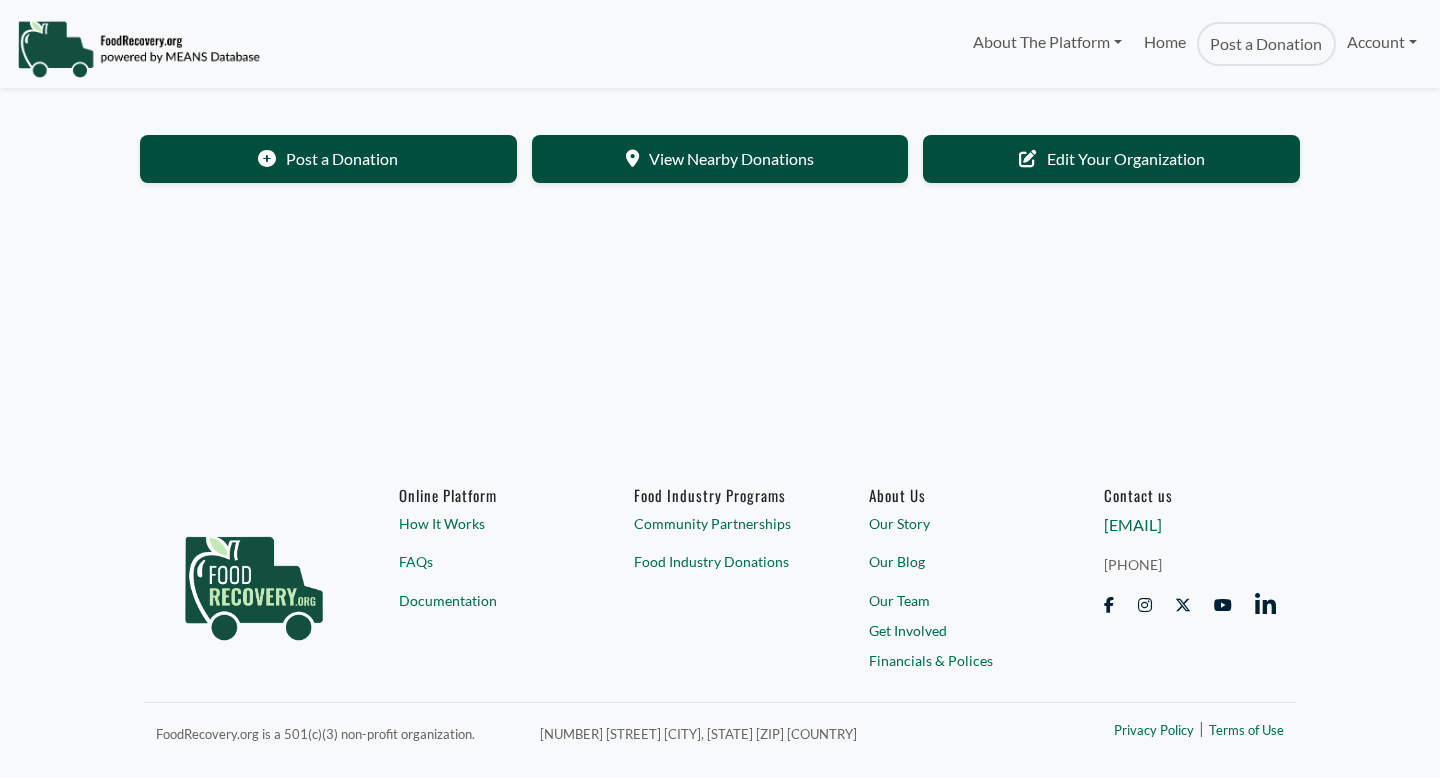 scroll, scrollTop: 0, scrollLeft: 0, axis: both 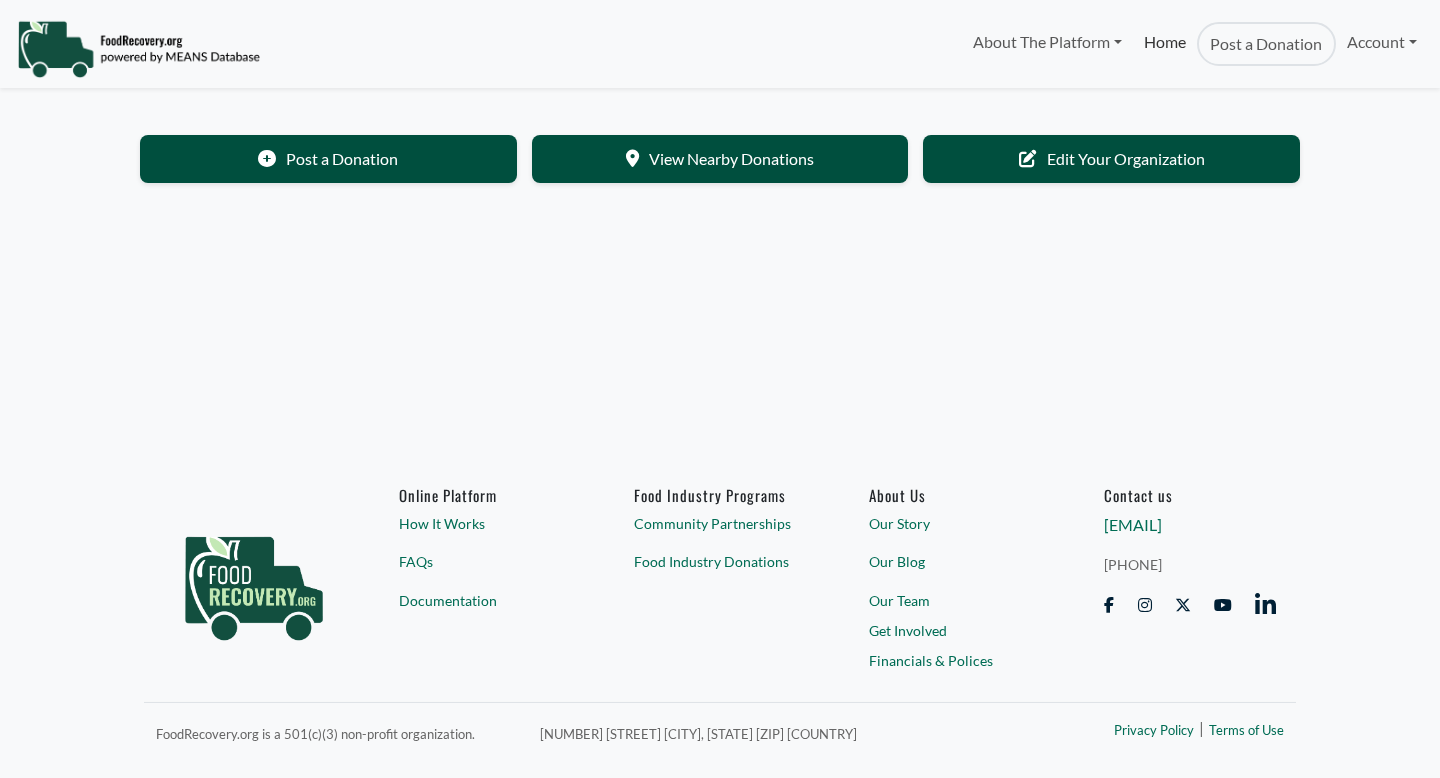 select 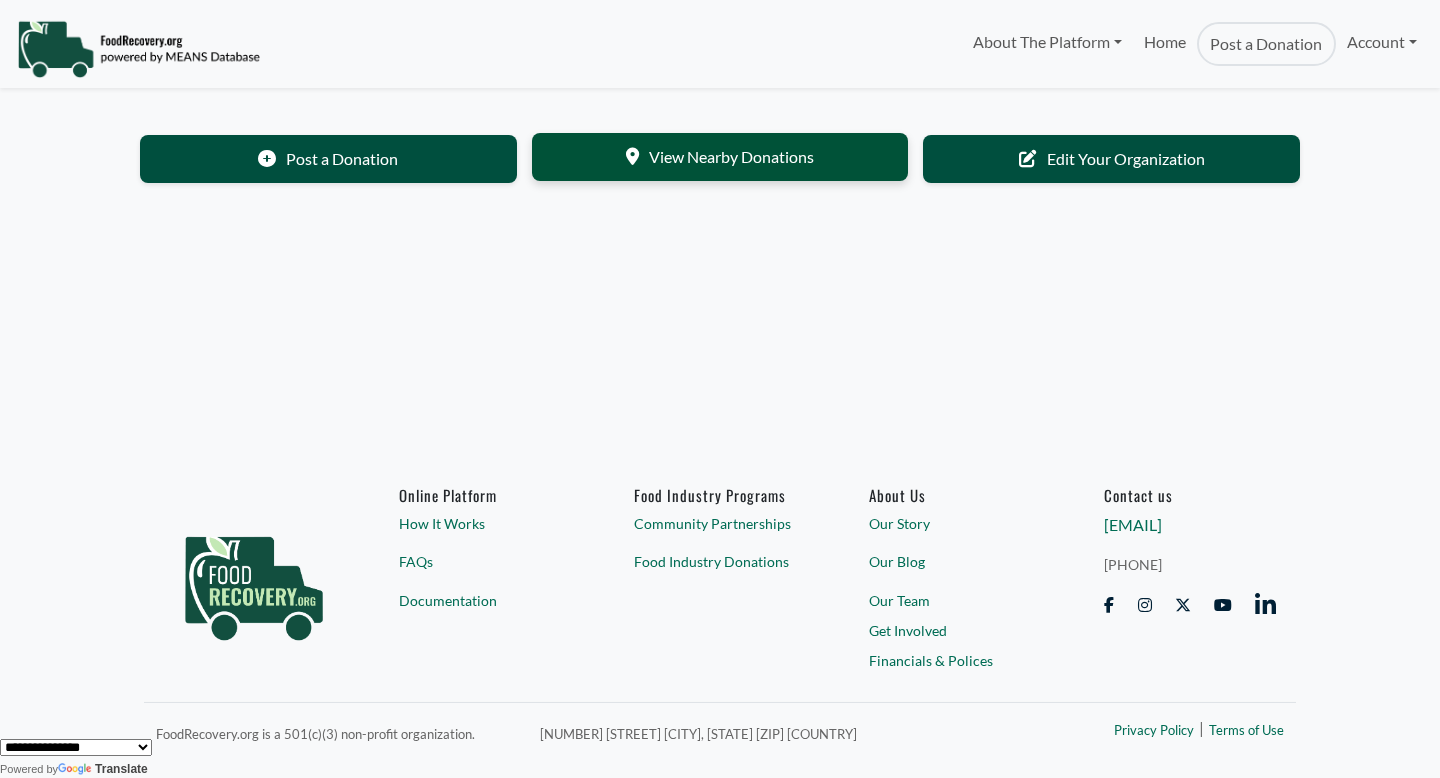 click on "View Nearby Donations" at bounding box center (720, 157) 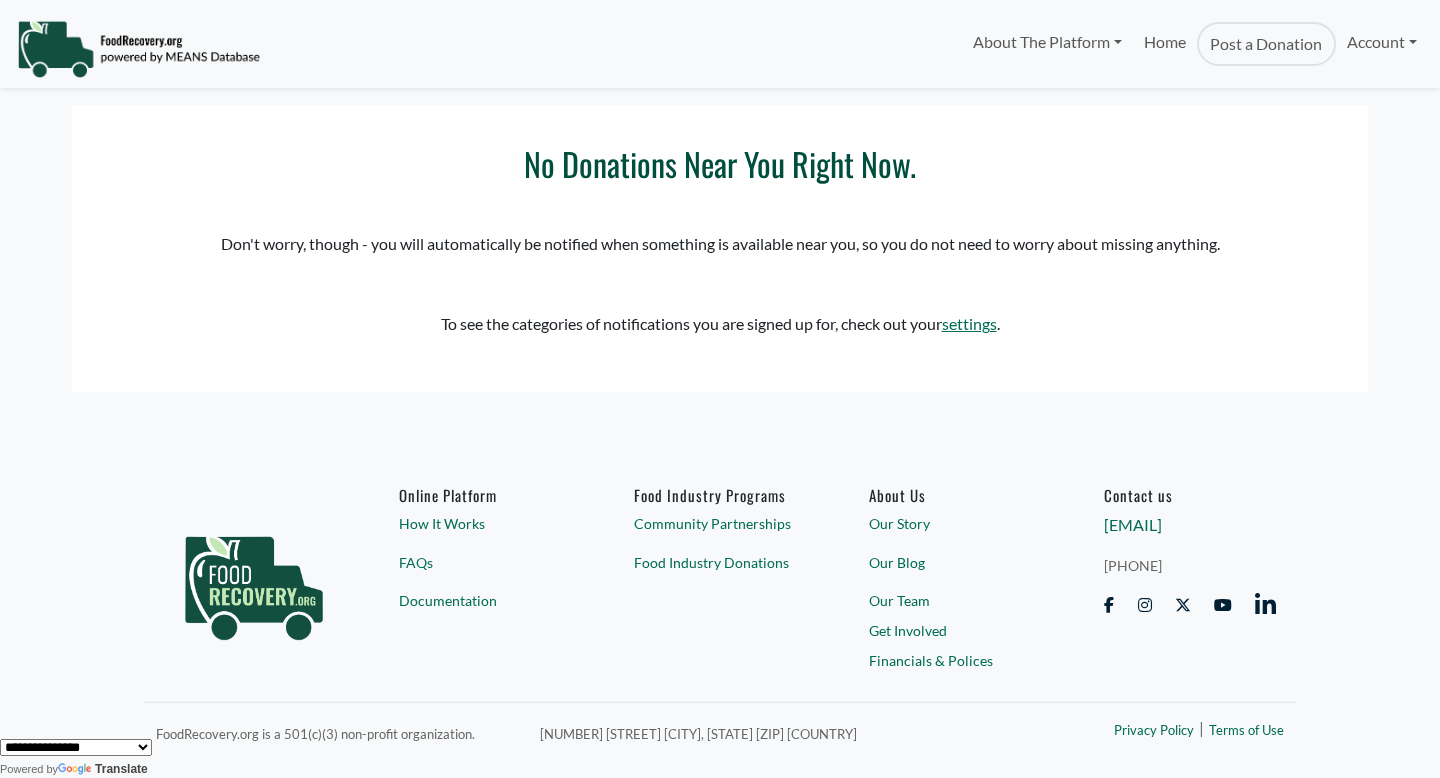 scroll, scrollTop: 0, scrollLeft: 0, axis: both 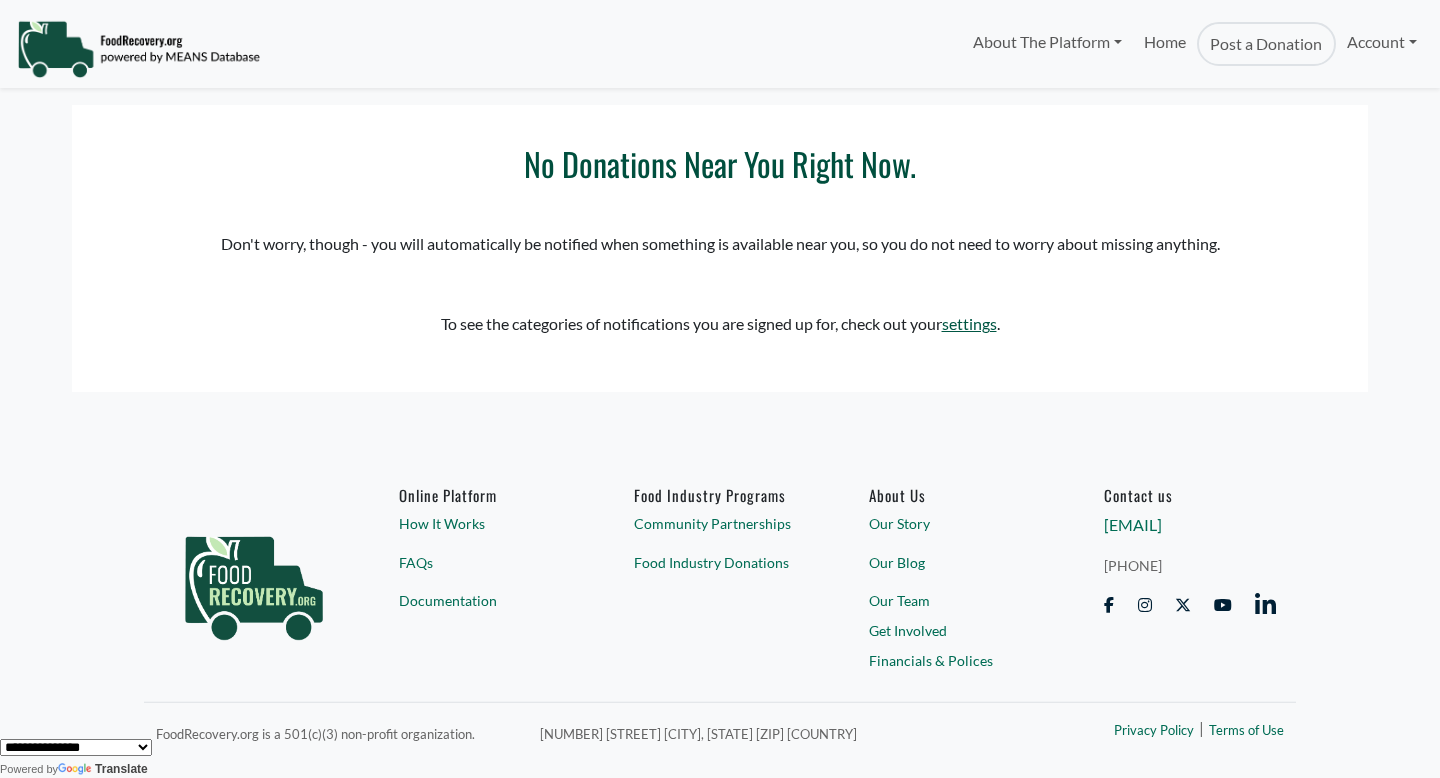 click on "settings" at bounding box center [969, 323] 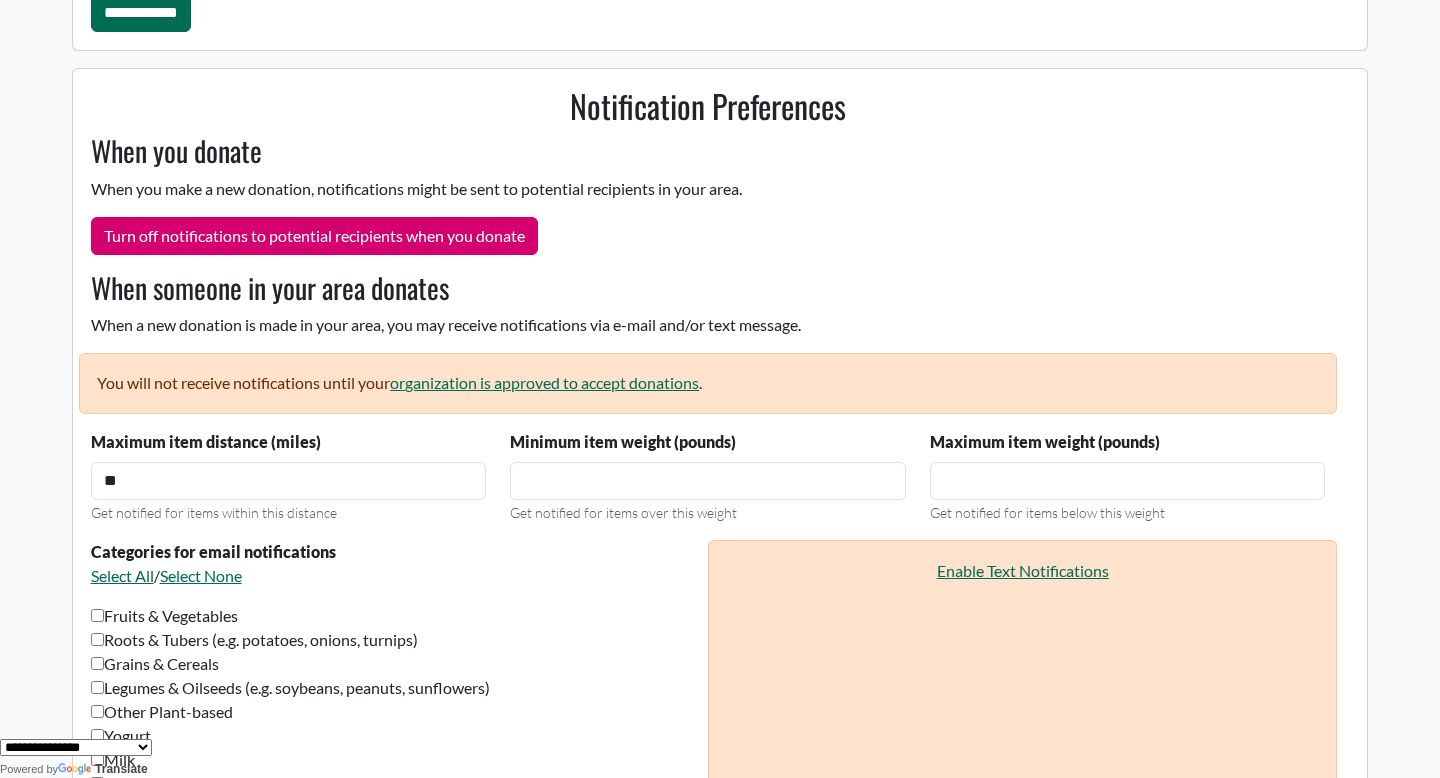 scroll, scrollTop: 871, scrollLeft: 0, axis: vertical 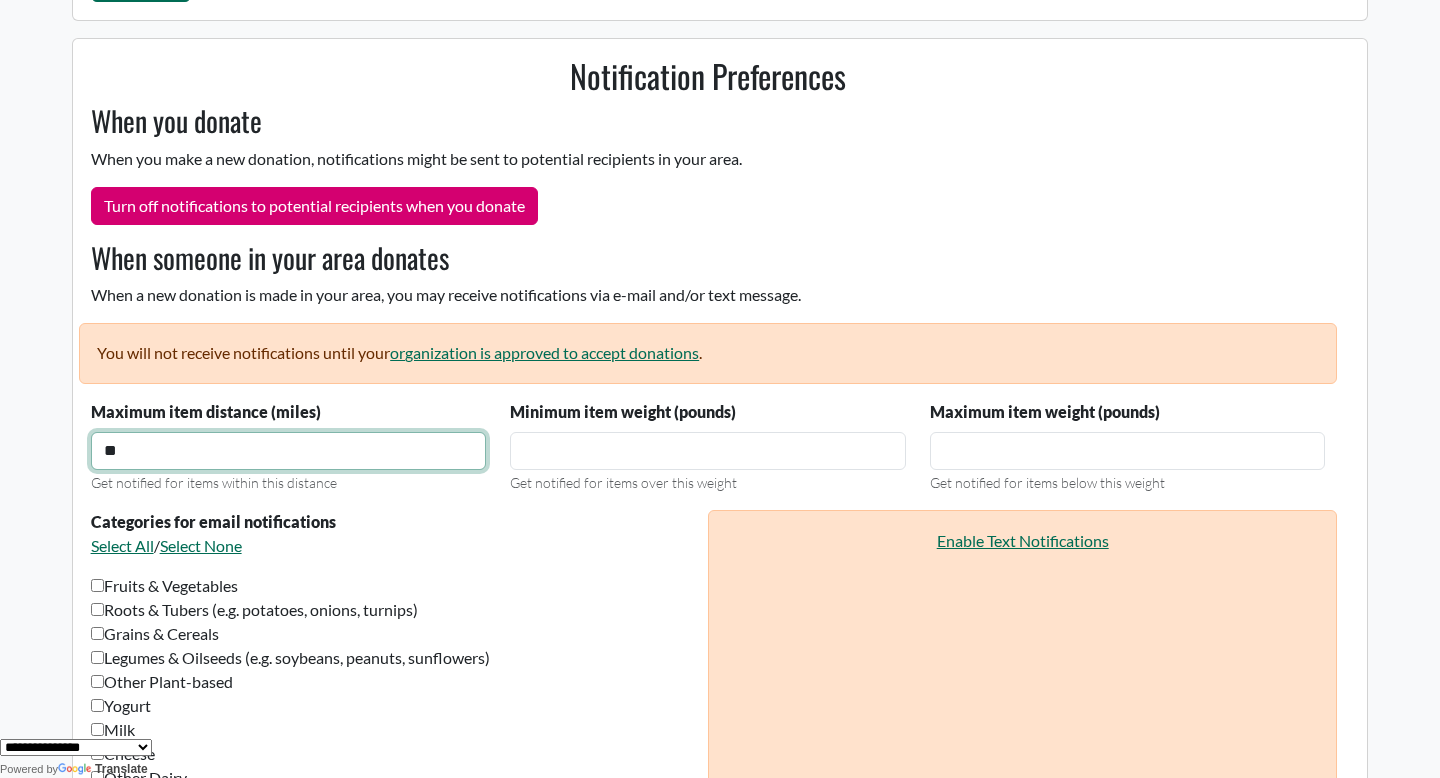 click on "**" at bounding box center (289, 451) 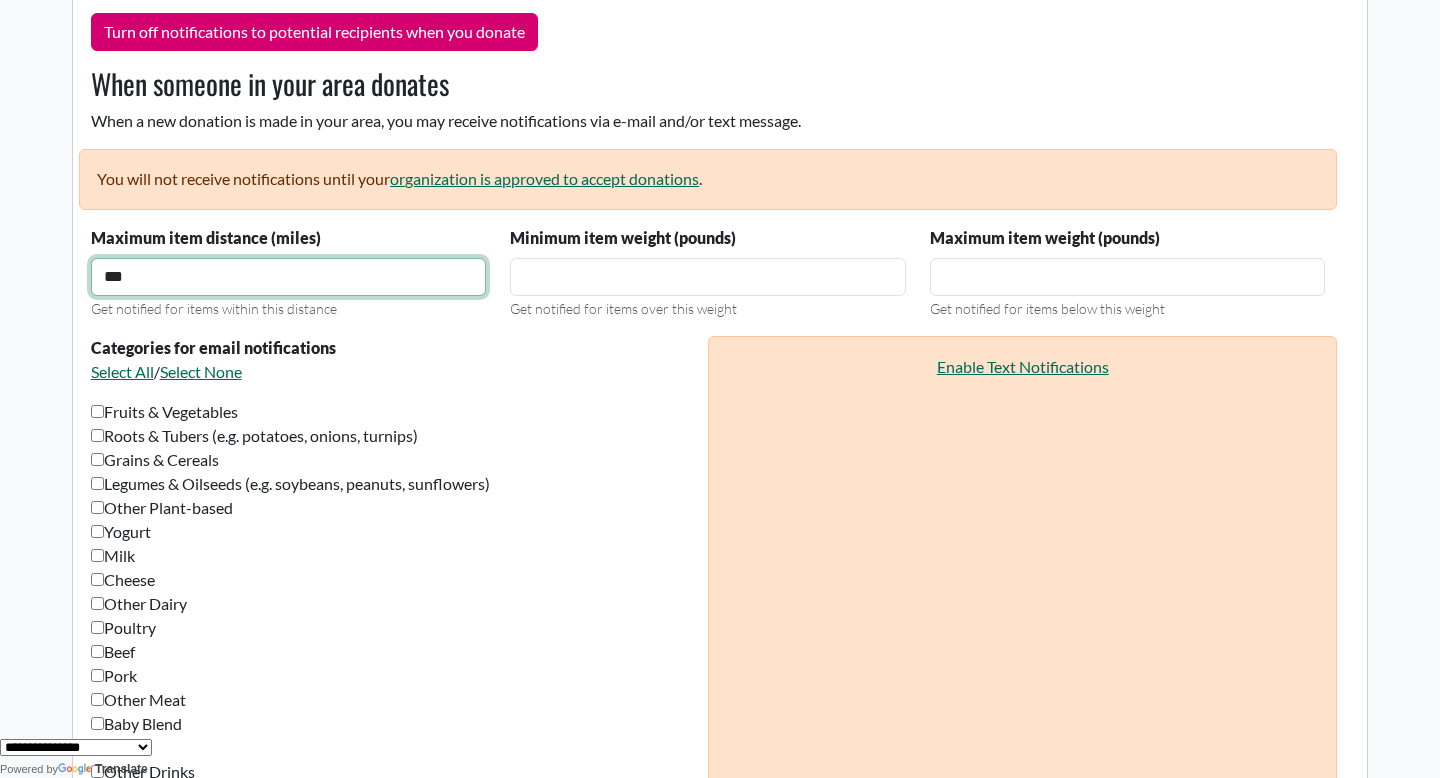scroll, scrollTop: 1335, scrollLeft: 0, axis: vertical 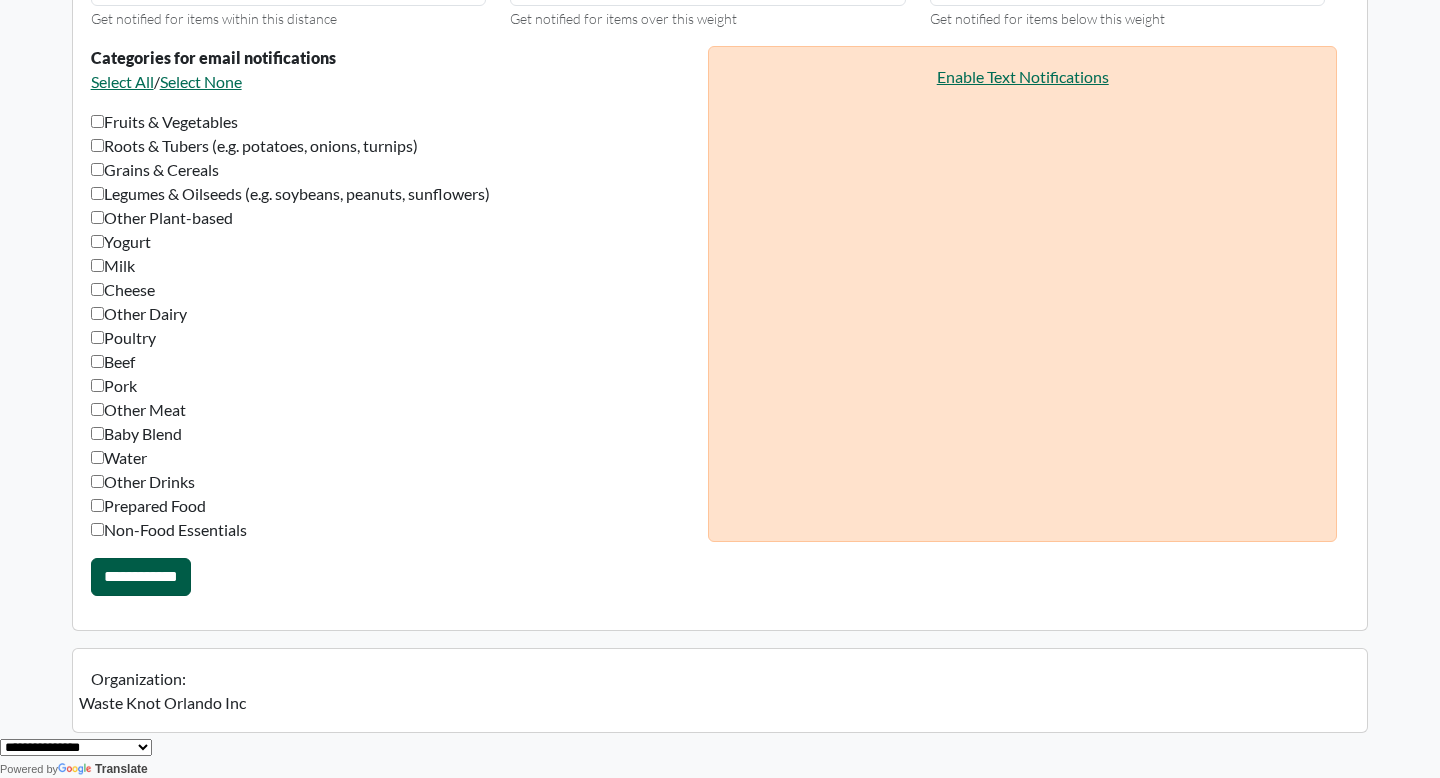 click on "**********" at bounding box center [141, 577] 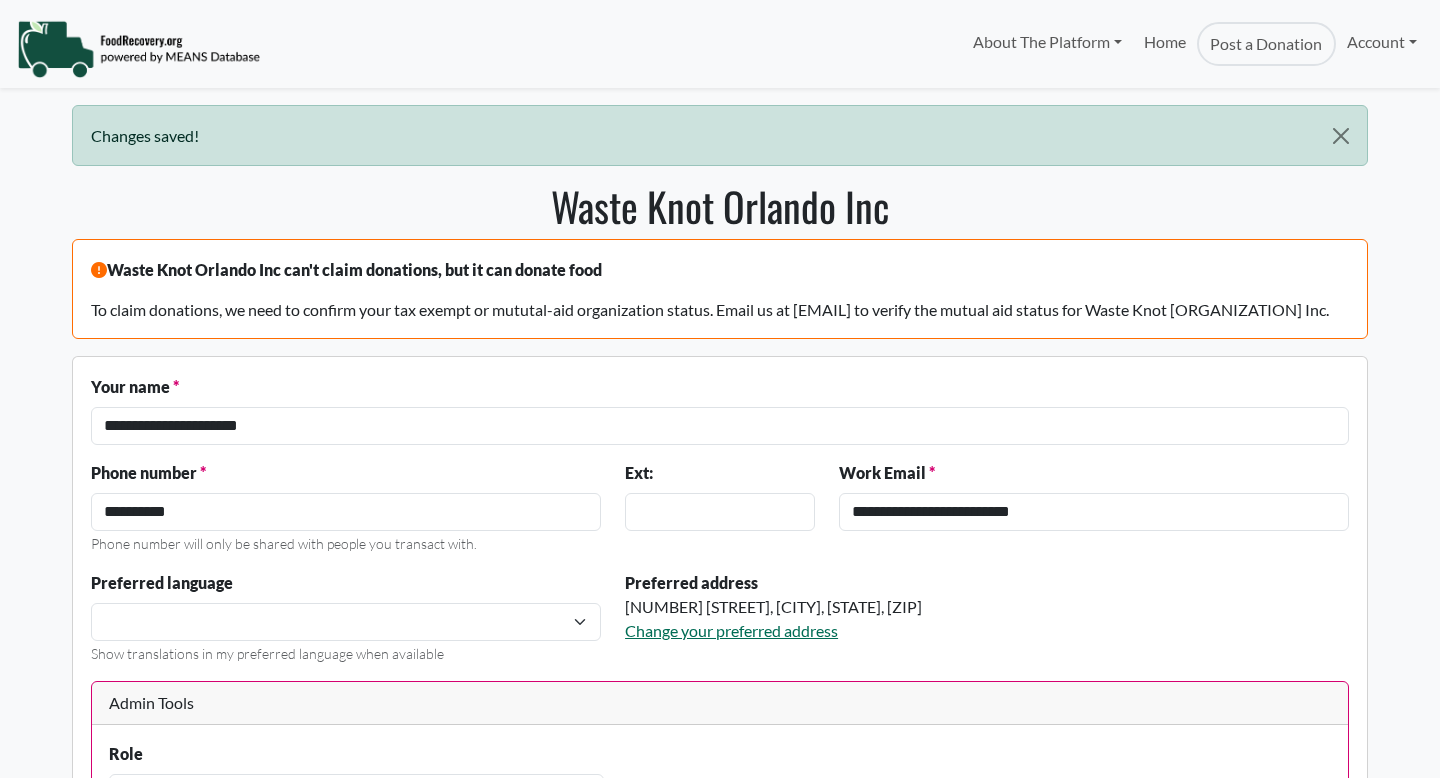 scroll, scrollTop: 0, scrollLeft: 0, axis: both 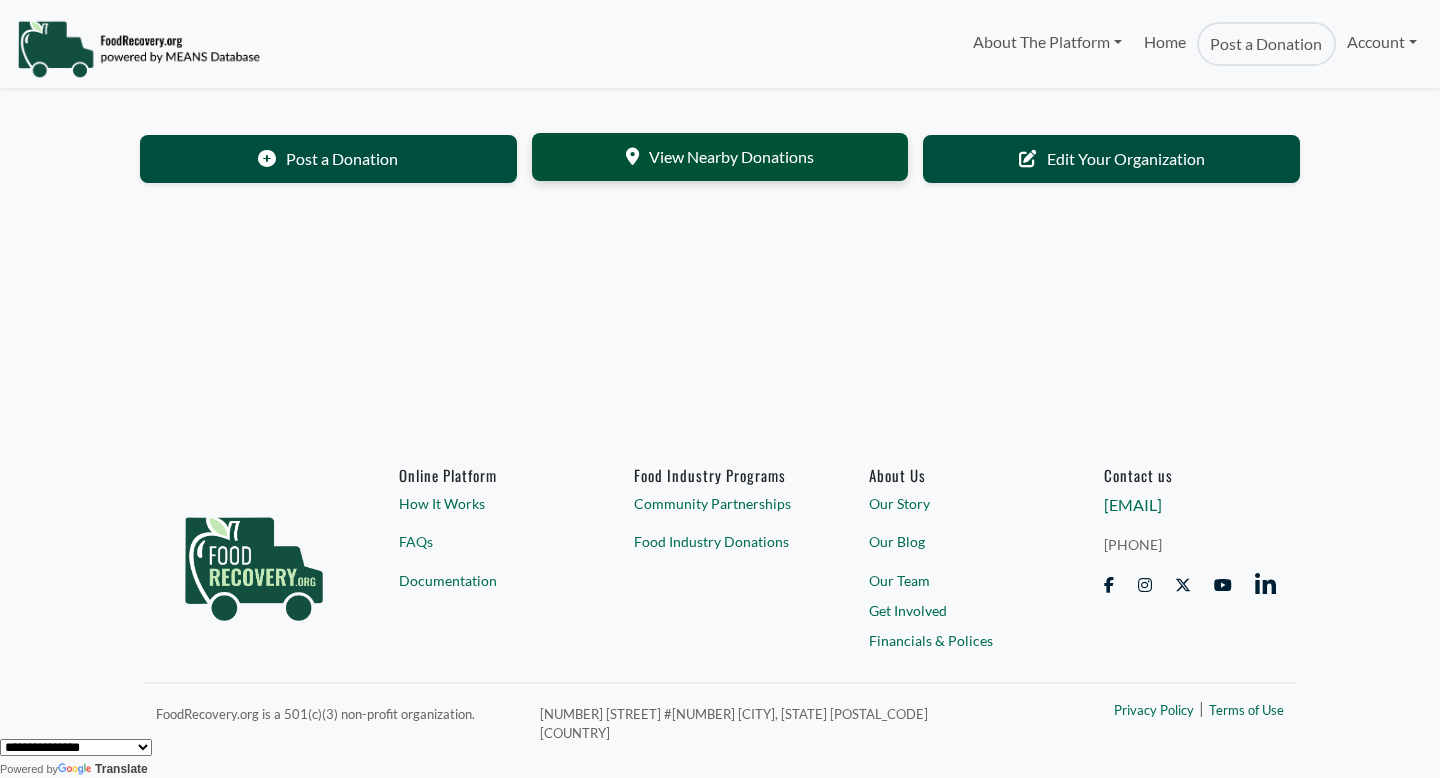 click on "View Nearby Donations" at bounding box center (720, 157) 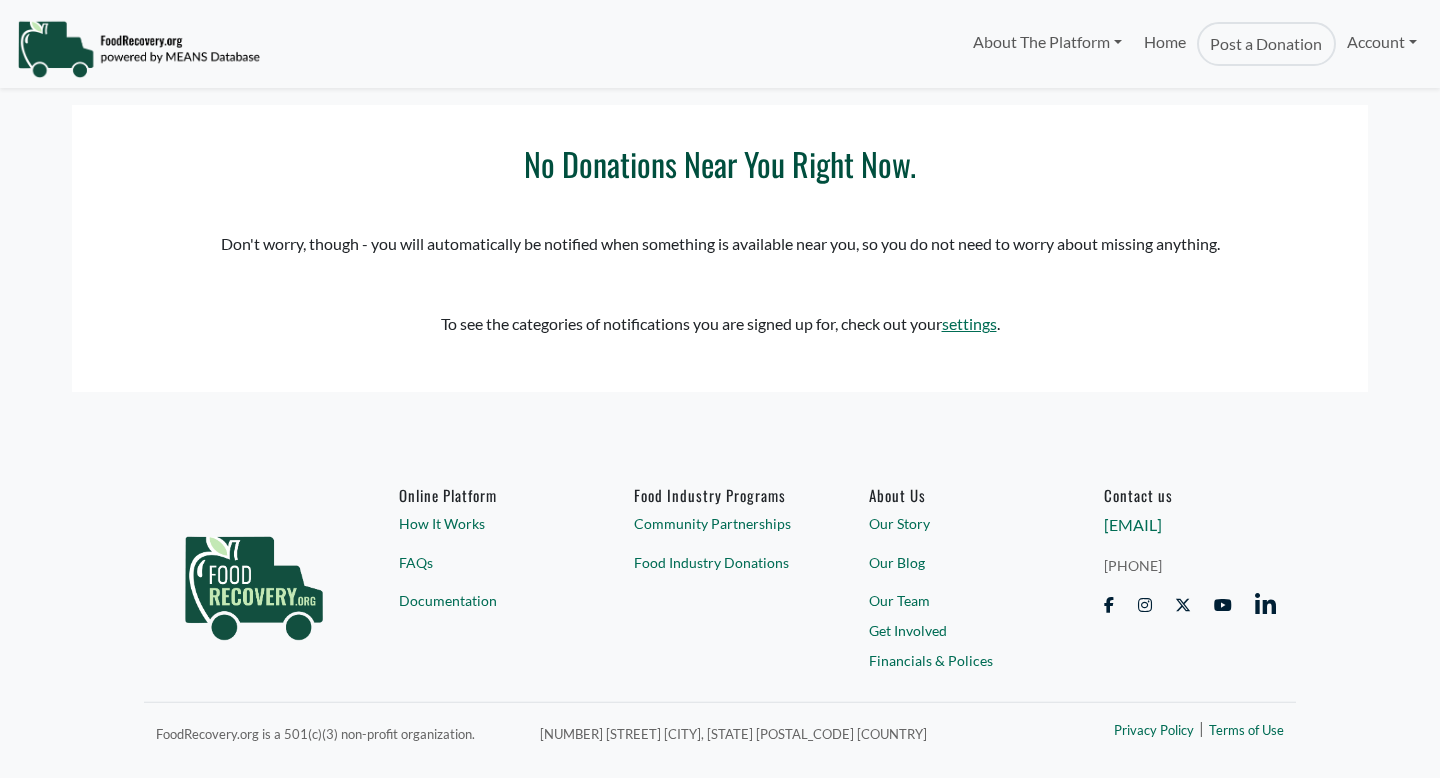 scroll, scrollTop: 0, scrollLeft: 0, axis: both 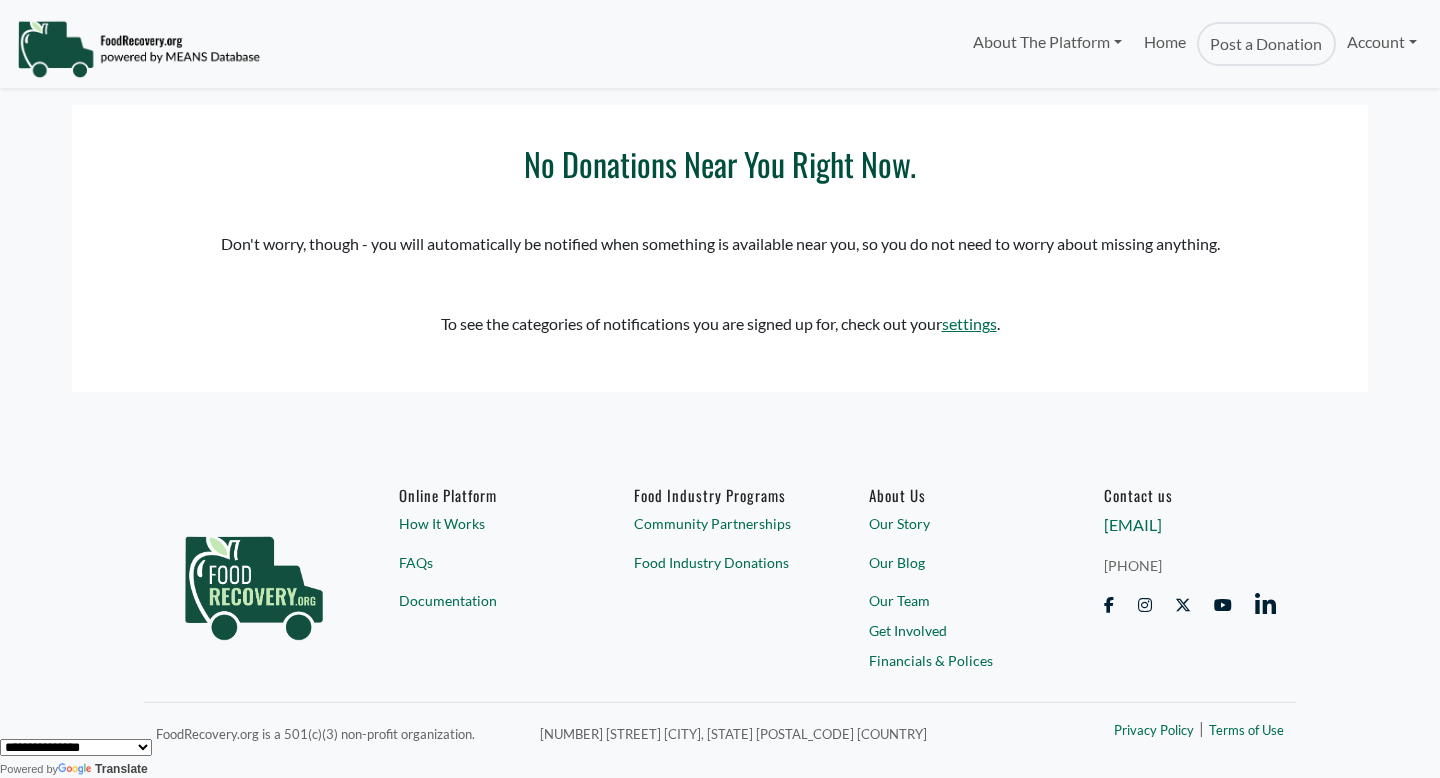 click at bounding box center (1145, 605) 